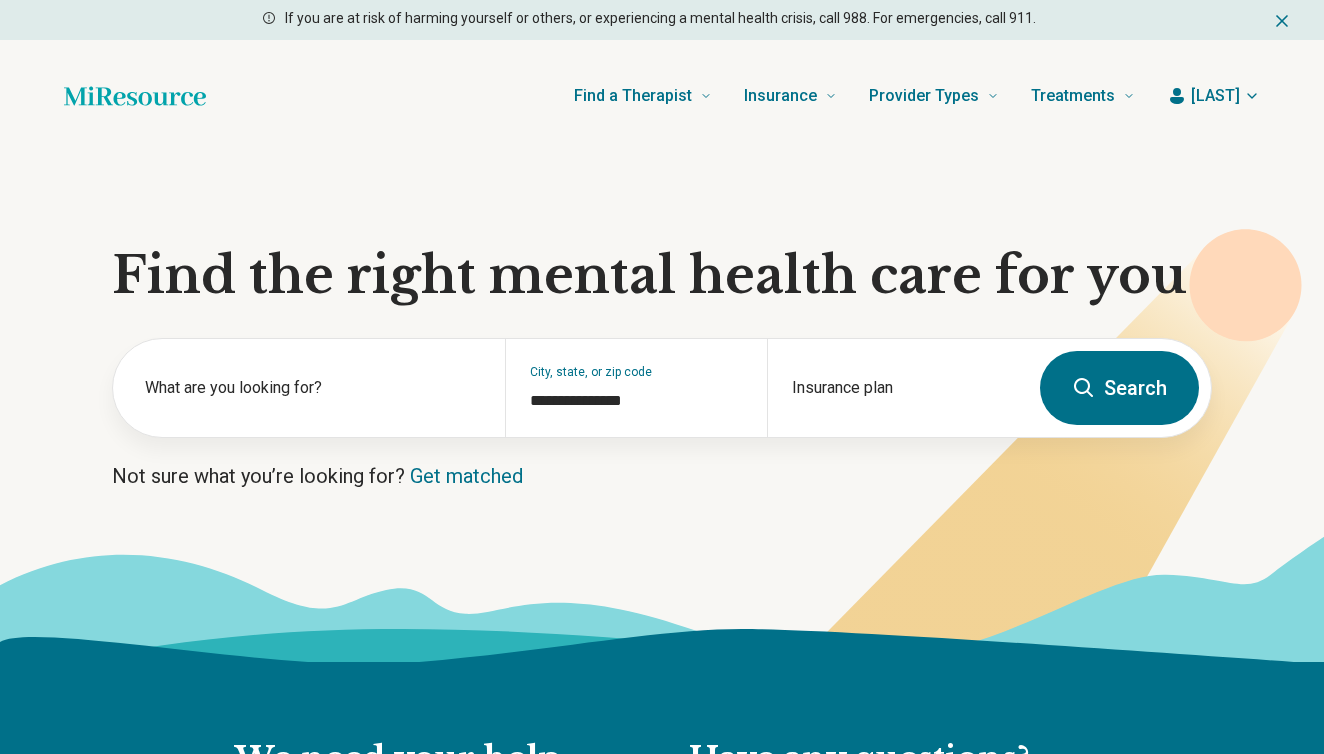 scroll, scrollTop: 0, scrollLeft: 0, axis: both 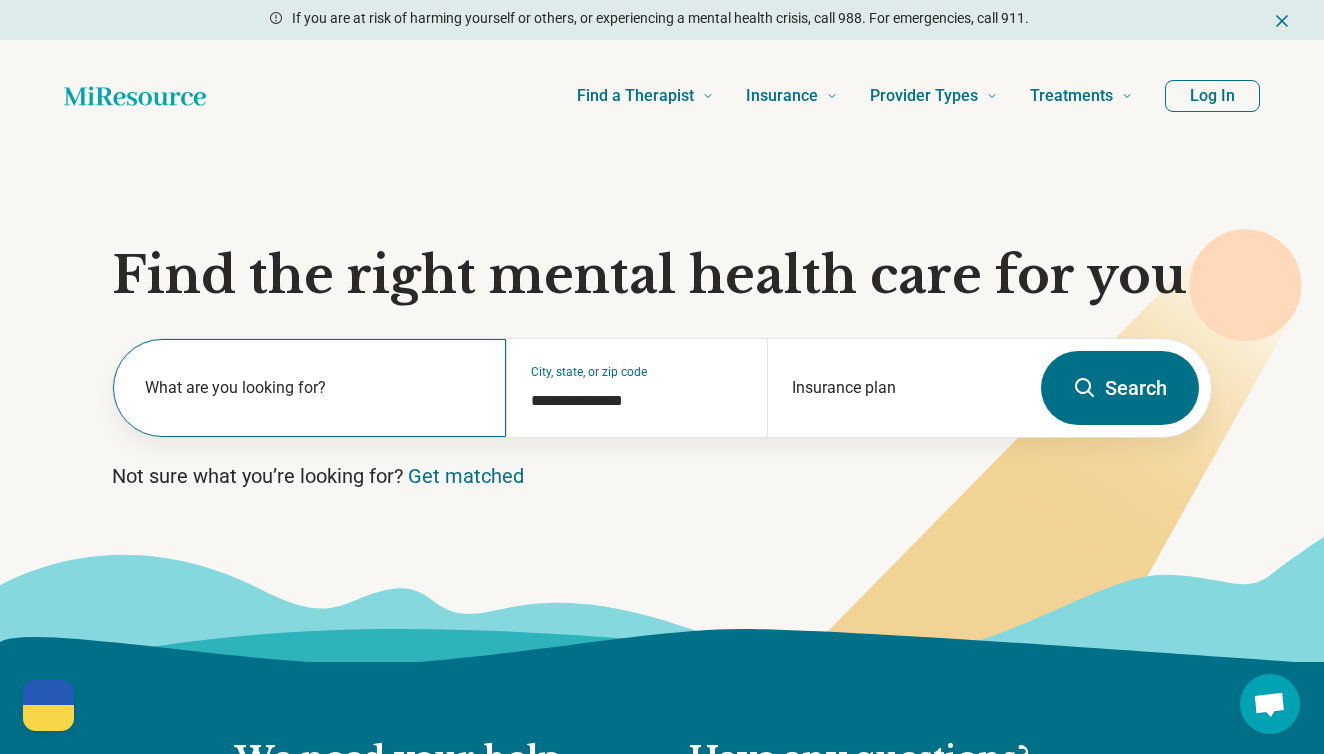 click on "What are you looking for?" at bounding box center (313, 388) 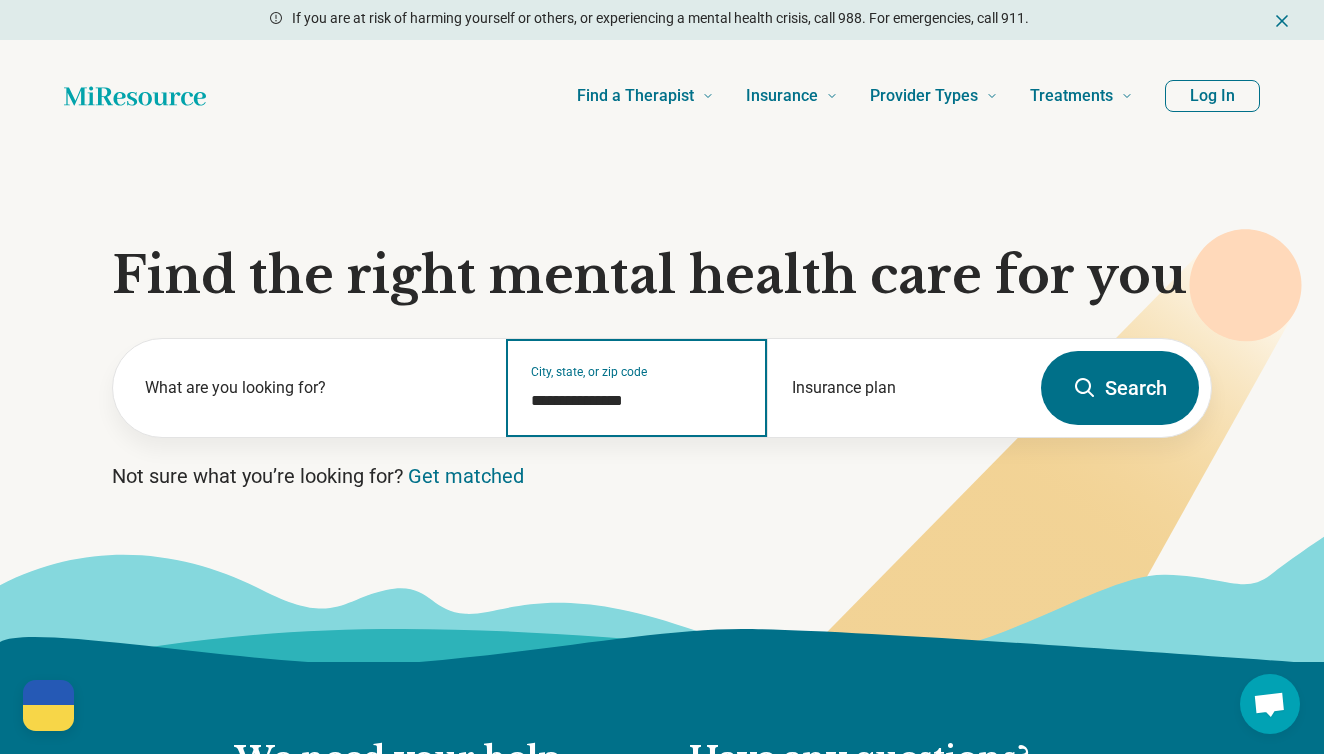 click on "**********" at bounding box center (637, 401) 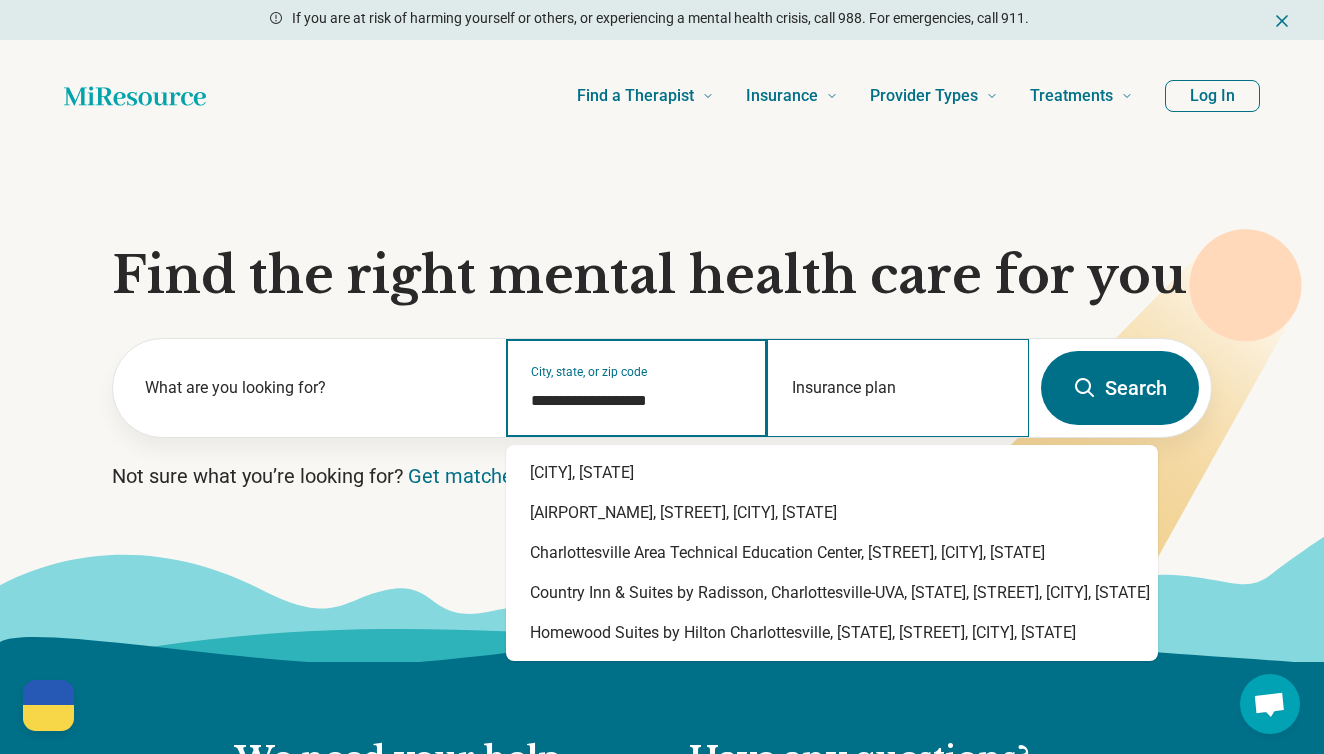 type on "**********" 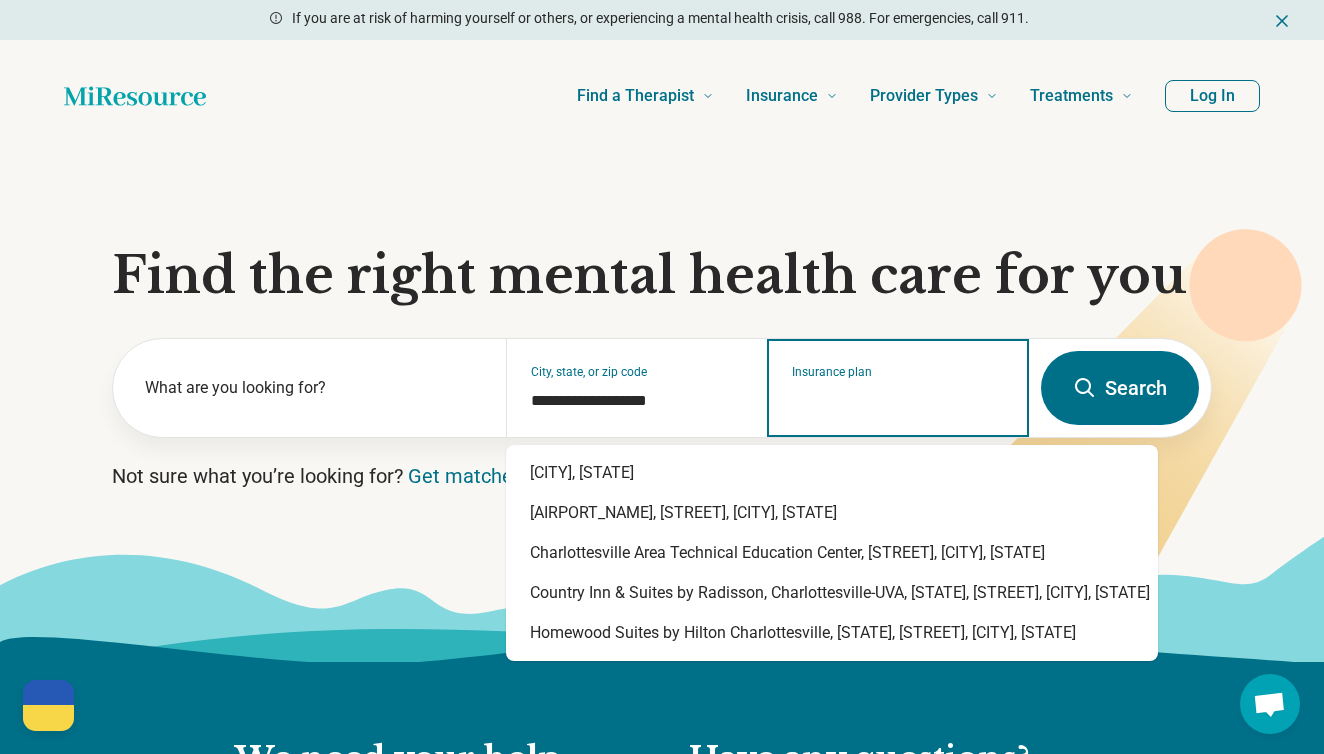 click on "Insurance plan" at bounding box center (898, 401) 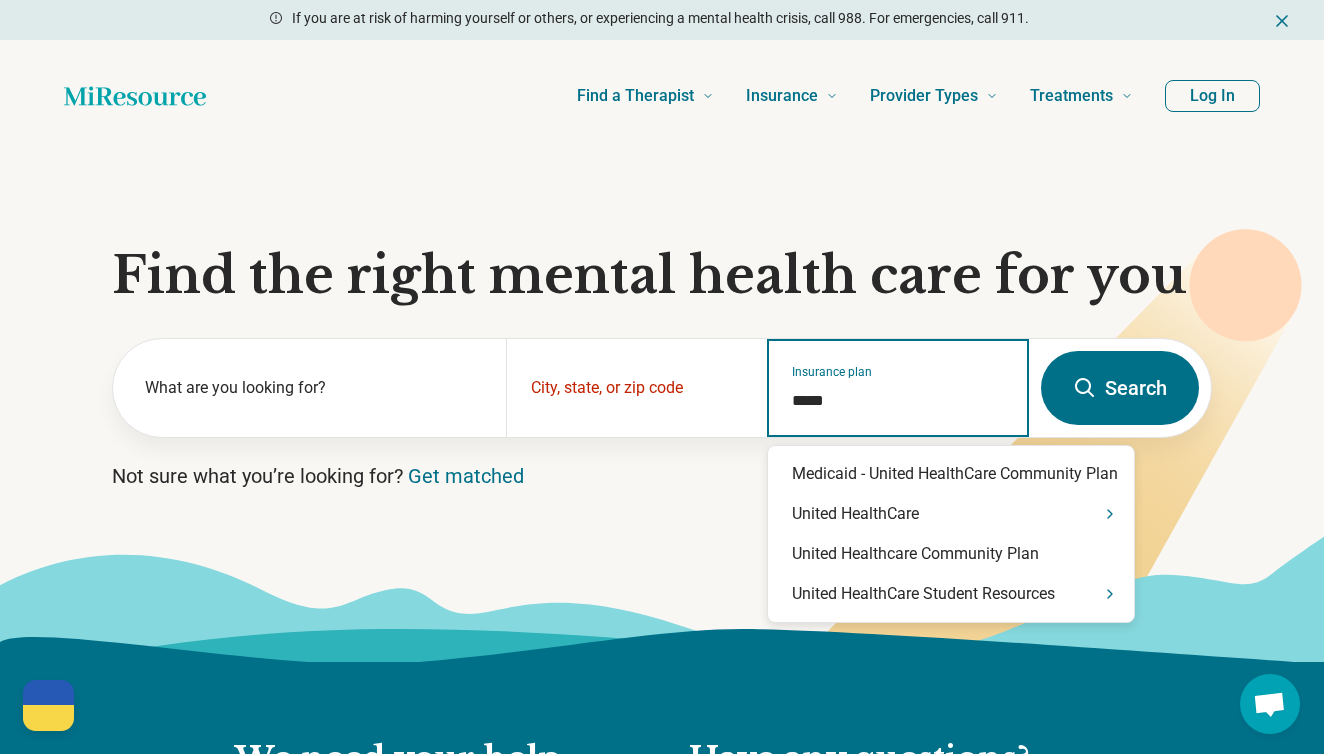 type on "******" 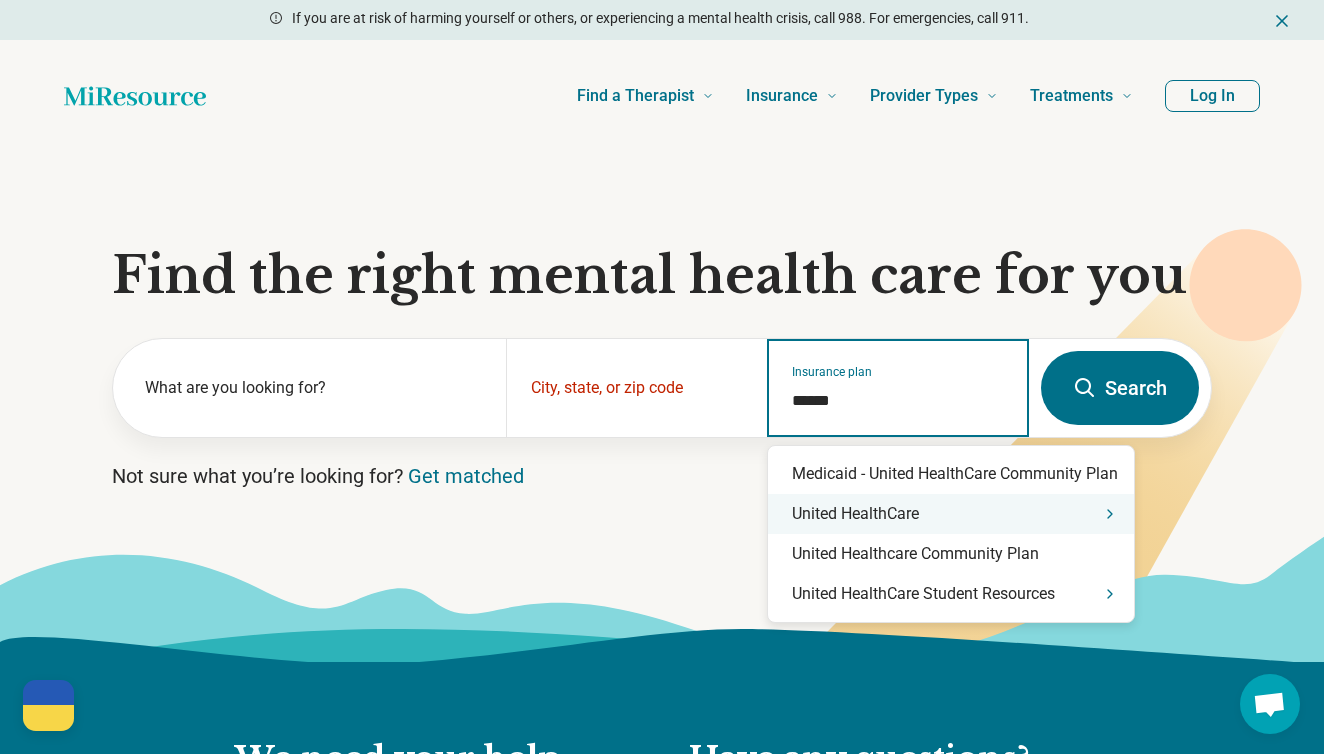 click on "United HealthCare" at bounding box center [951, 514] 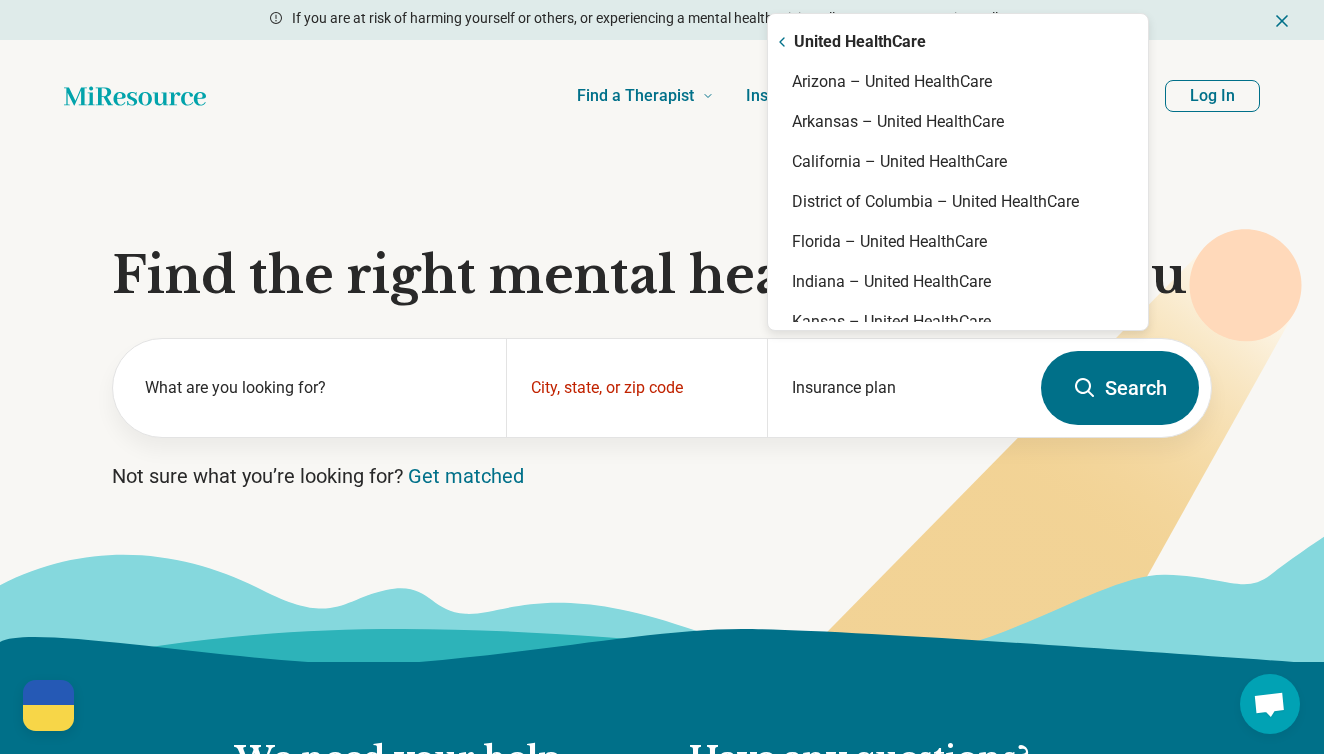click on "Search" at bounding box center [1120, 388] 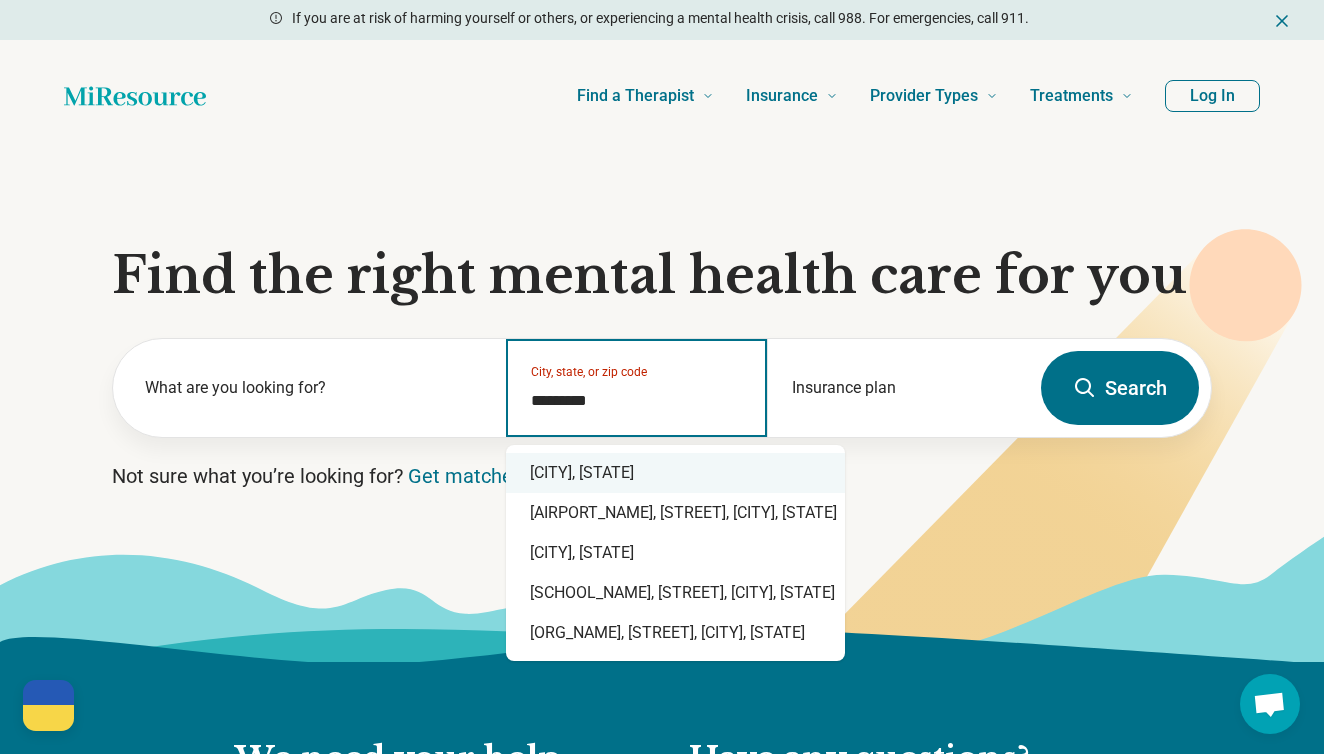 click on "Charlottesville, VA" at bounding box center [675, 473] 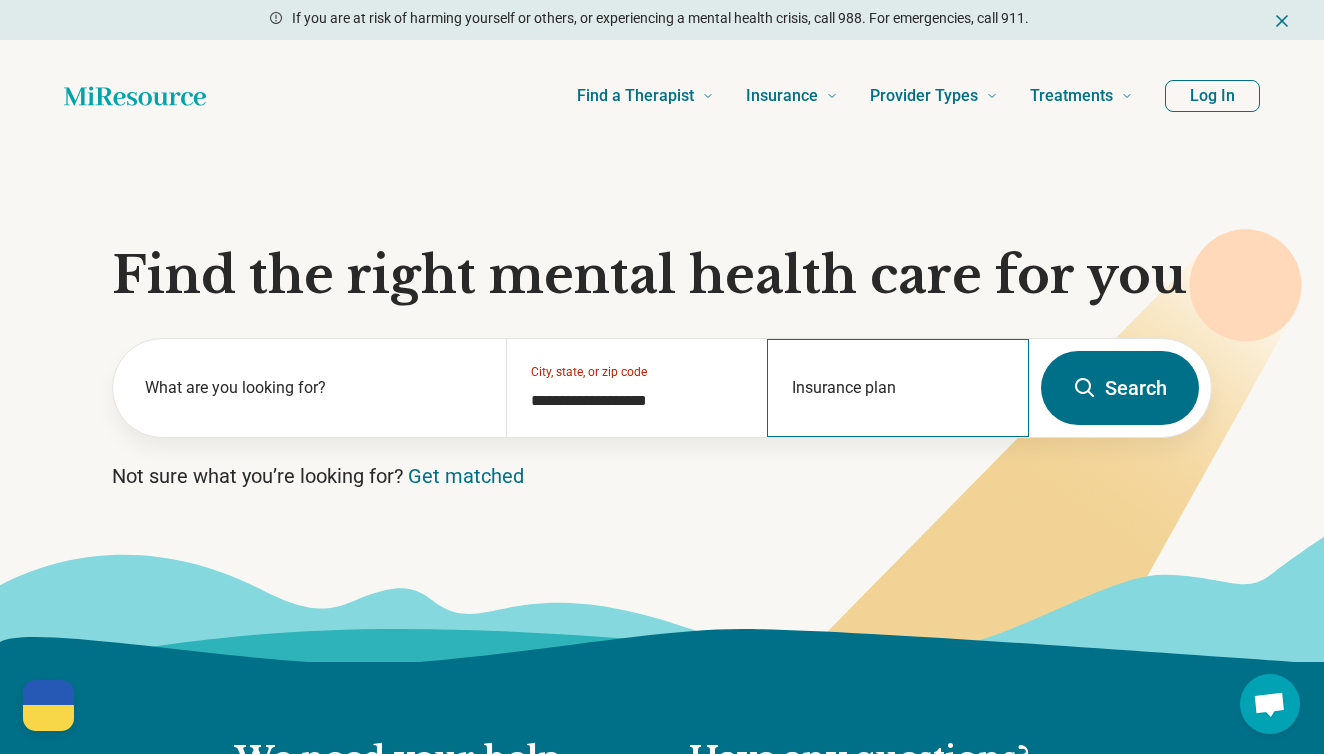 click on "Insurance plan" at bounding box center [898, 388] 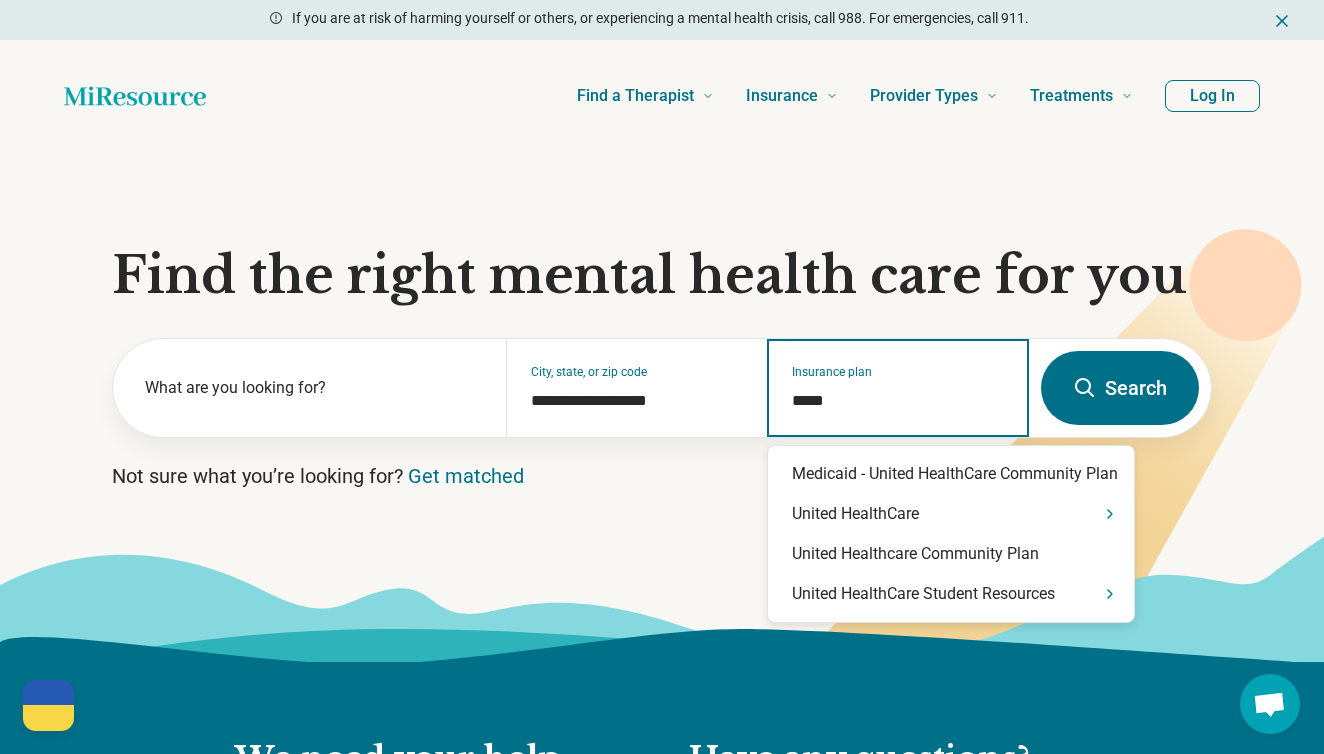 type on "******" 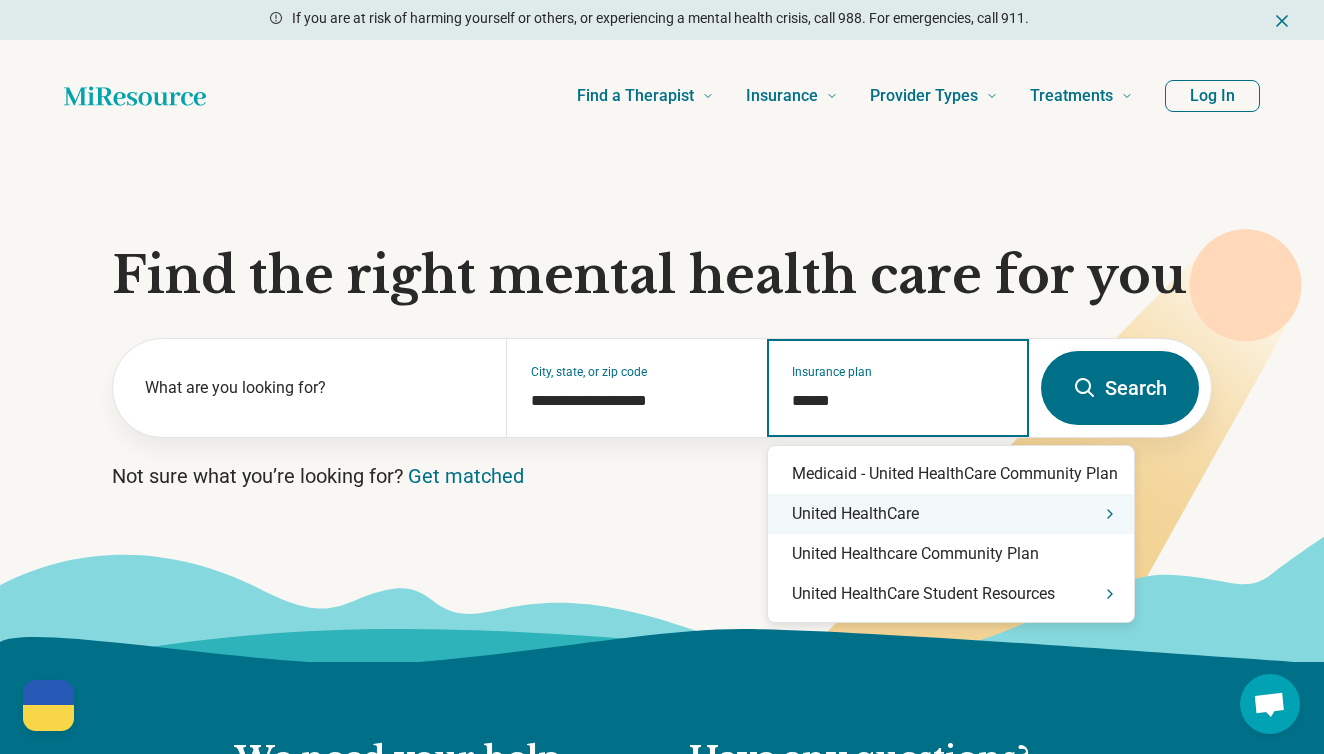 click on "United HealthCare" at bounding box center [951, 514] 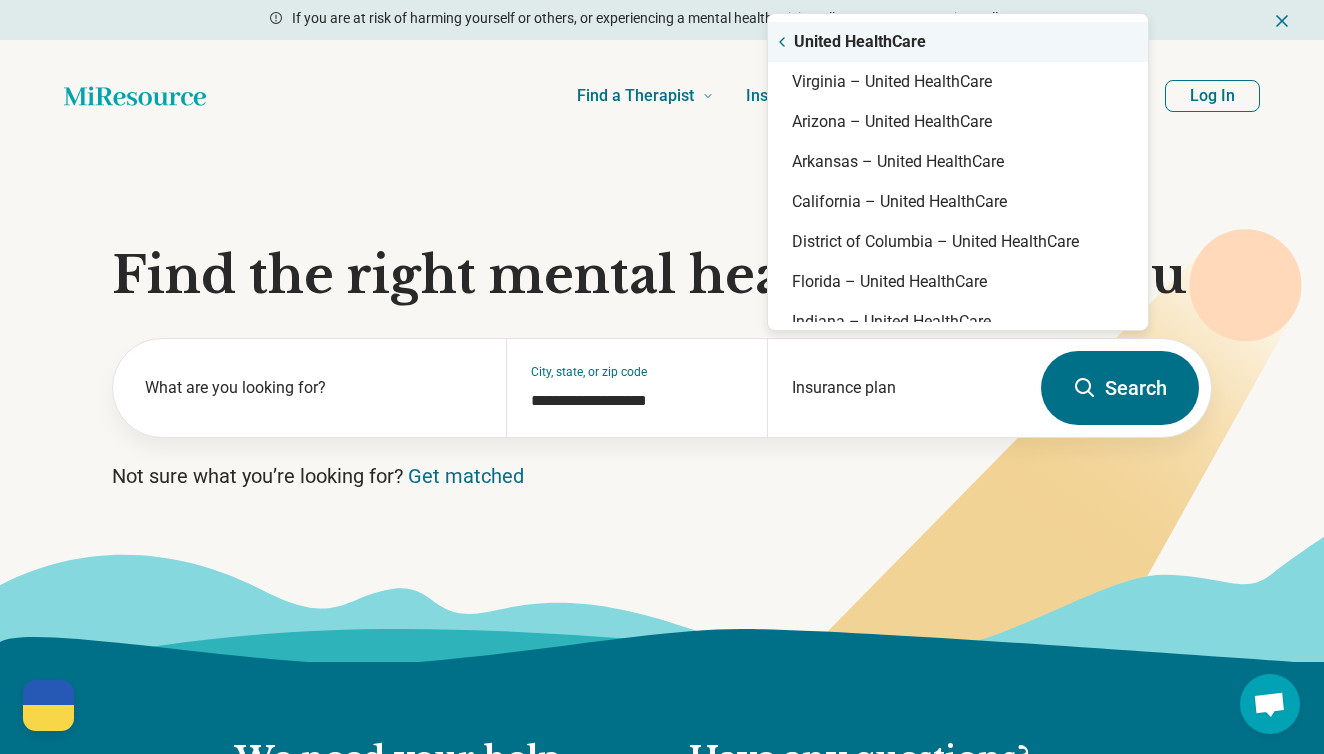 click on "United HealthCare" at bounding box center (958, 42) 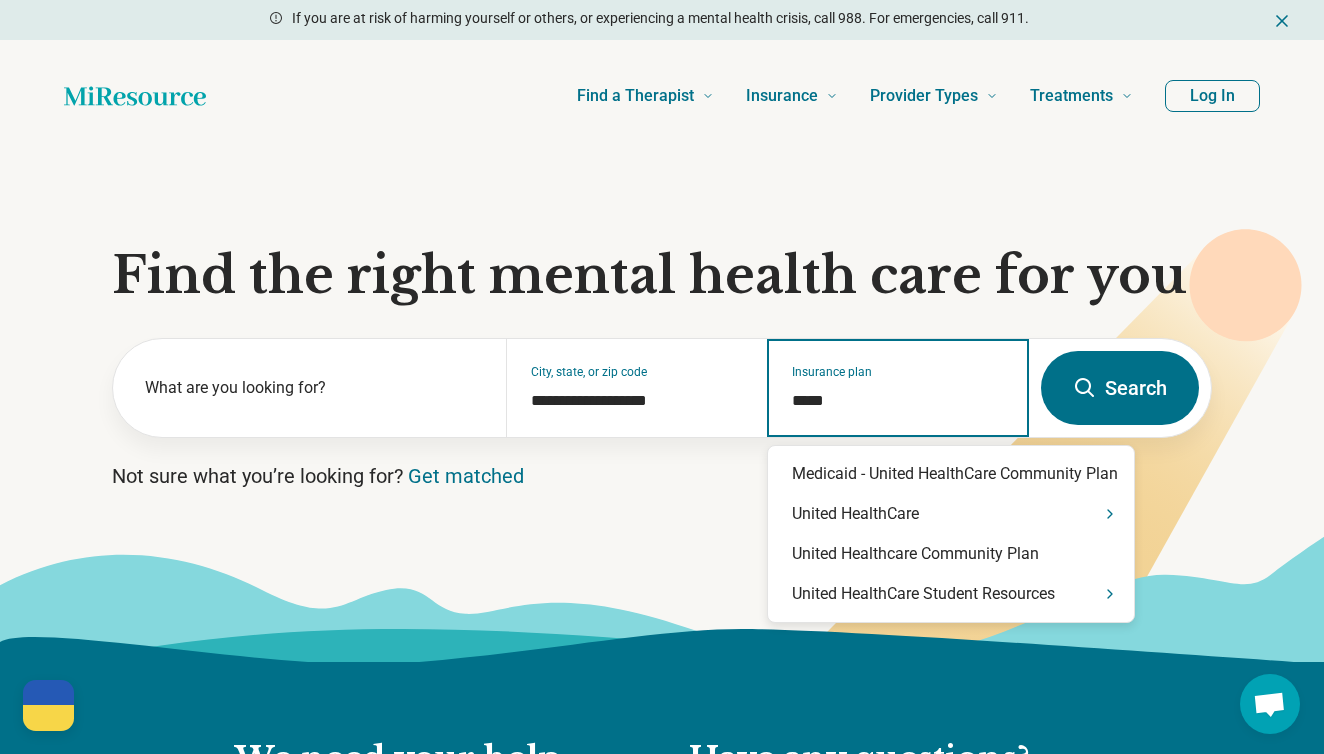 type on "******" 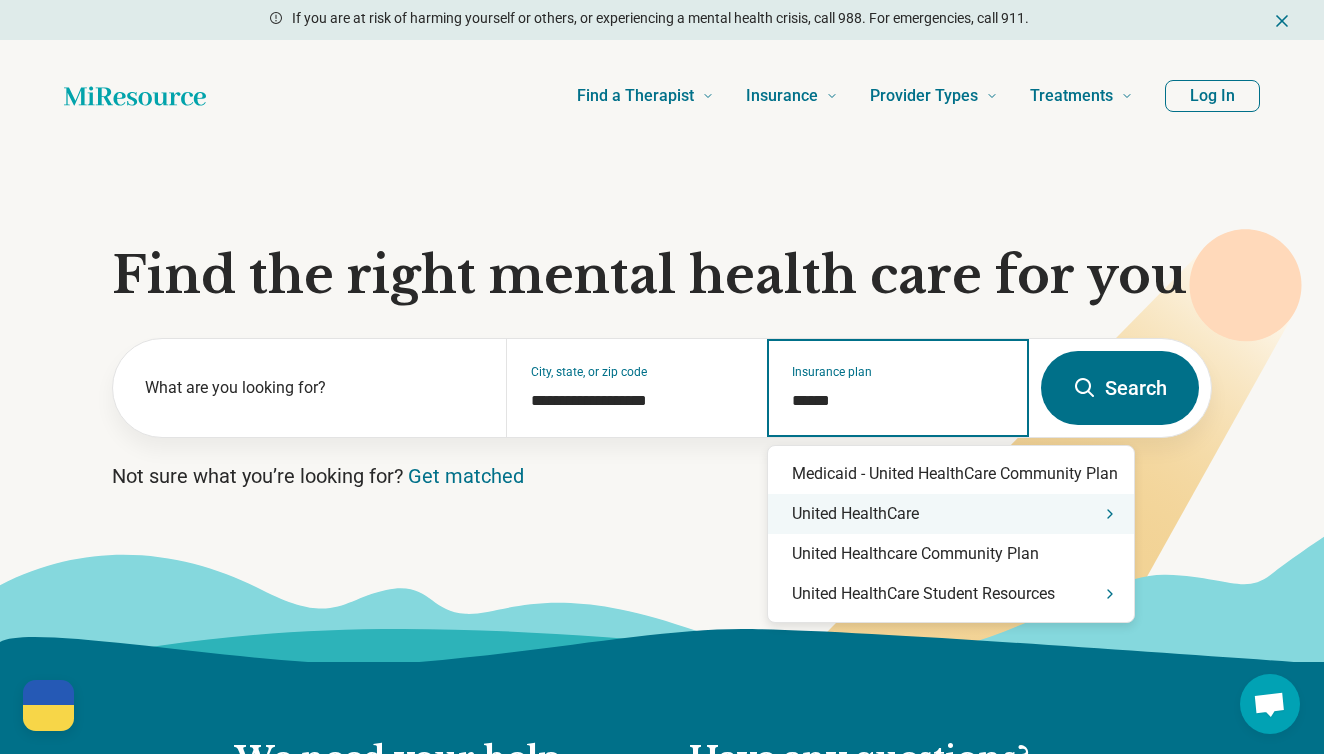 click on "United HealthCare" at bounding box center (951, 514) 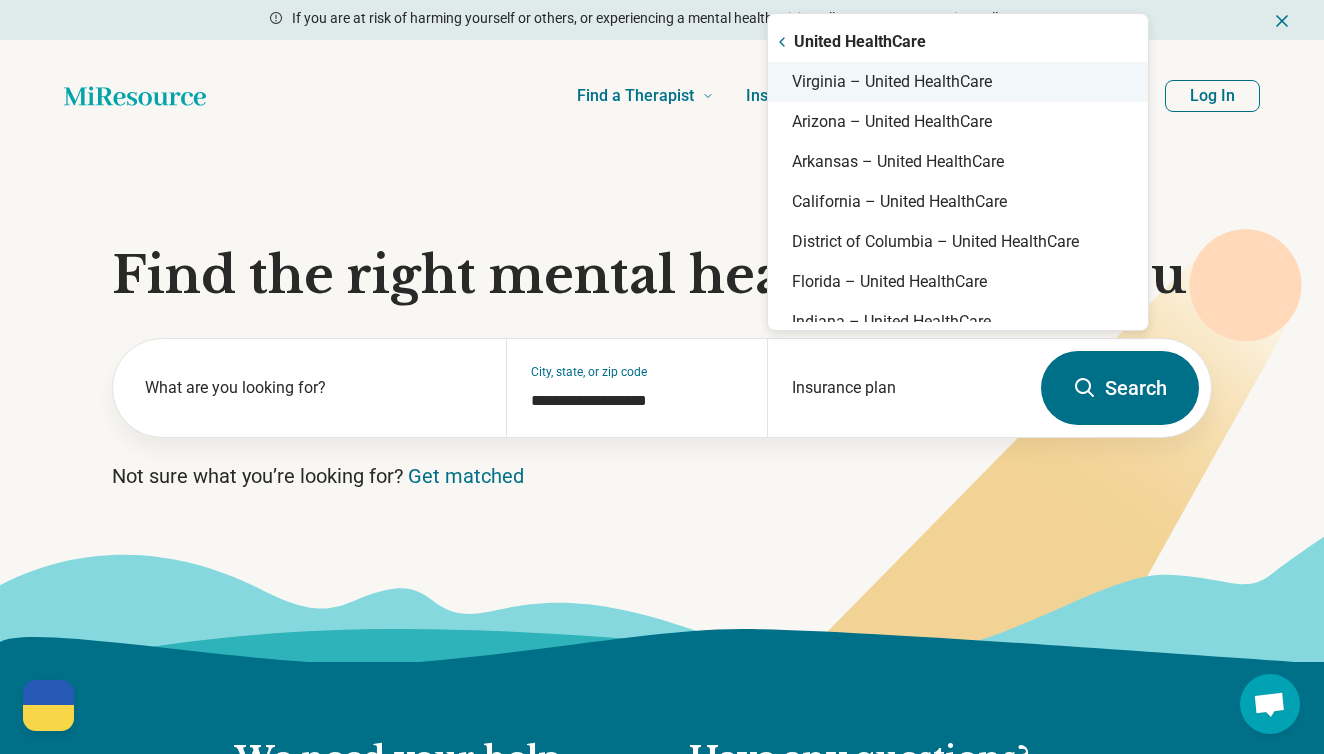 click on "Virginia – United HealthCare" at bounding box center (958, 82) 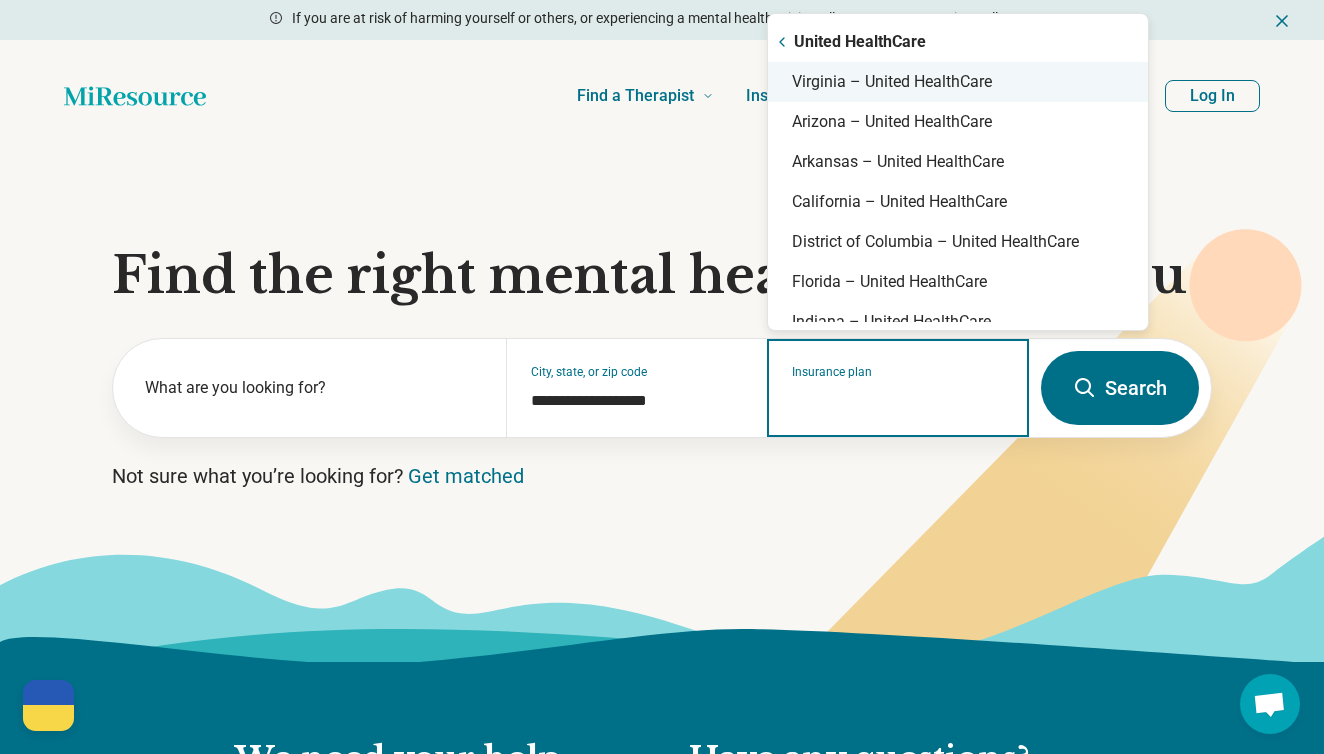 type on "**********" 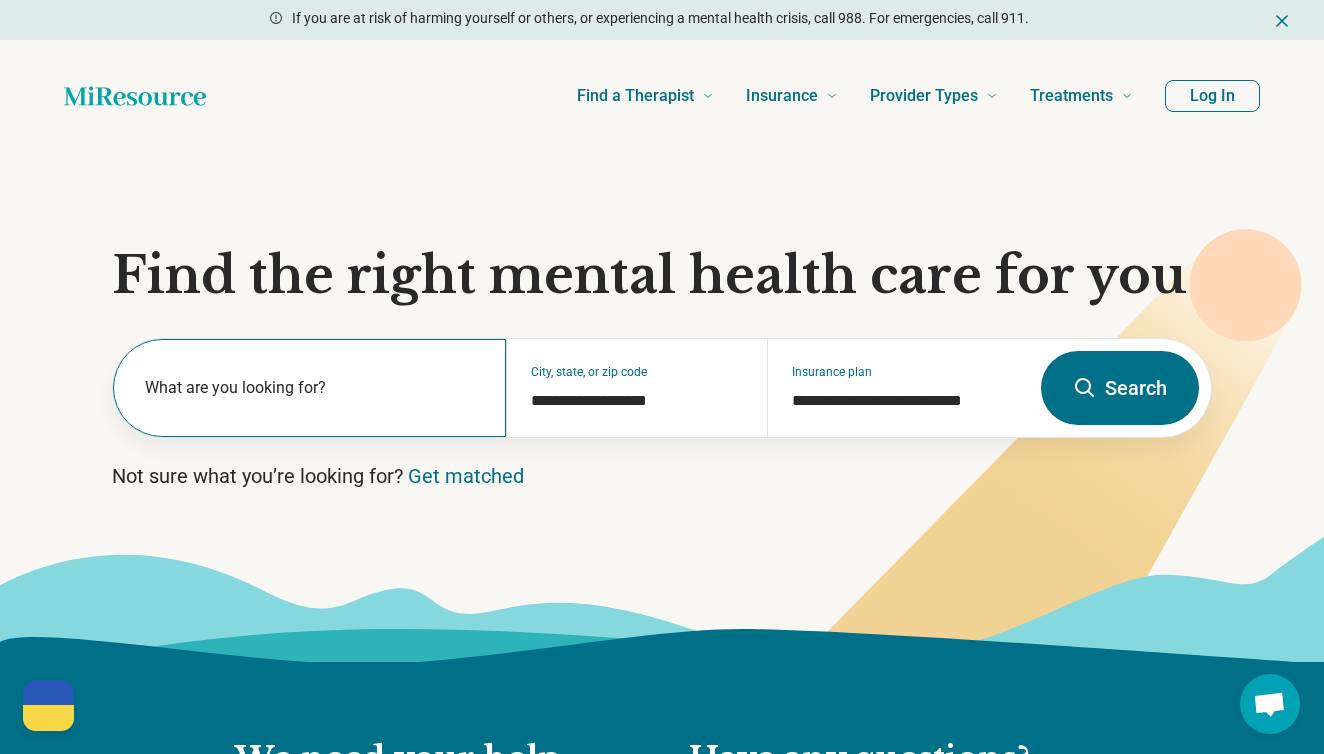 click on "What are you looking for?" at bounding box center (313, 388) 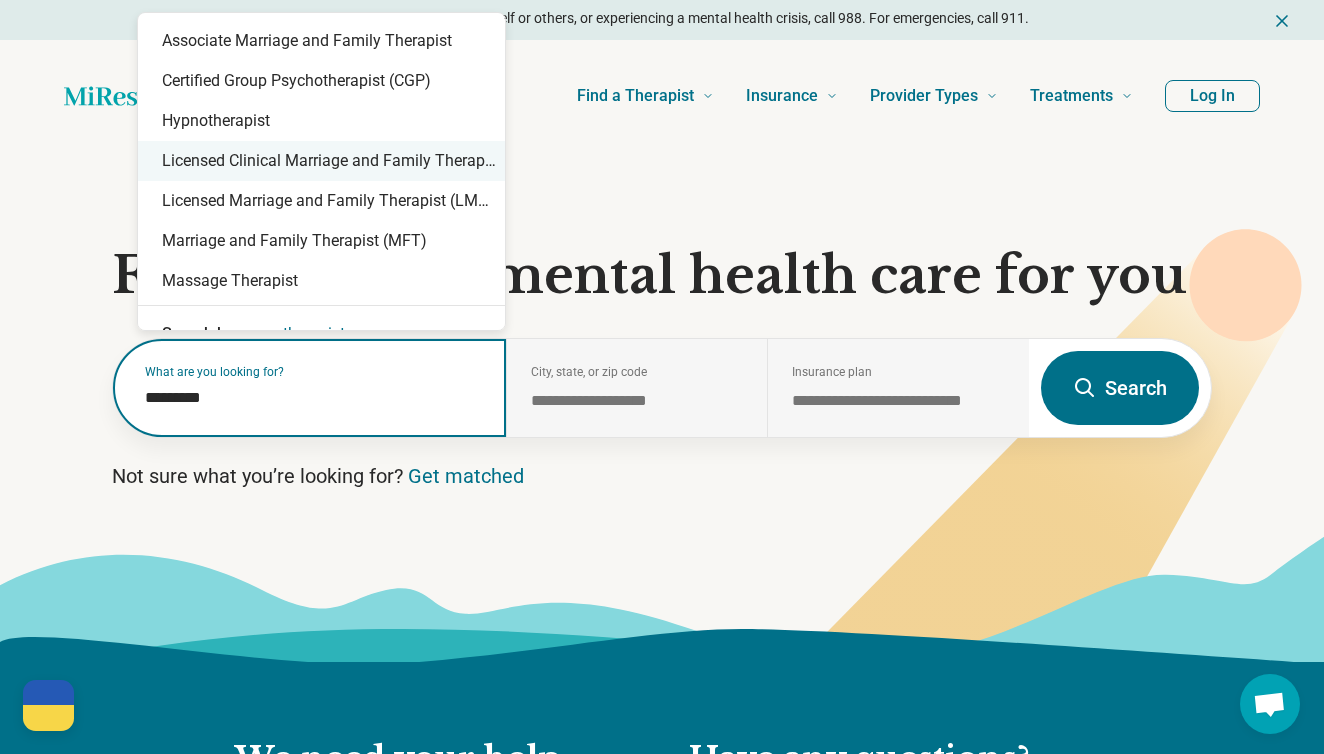 scroll, scrollTop: 0, scrollLeft: 0, axis: both 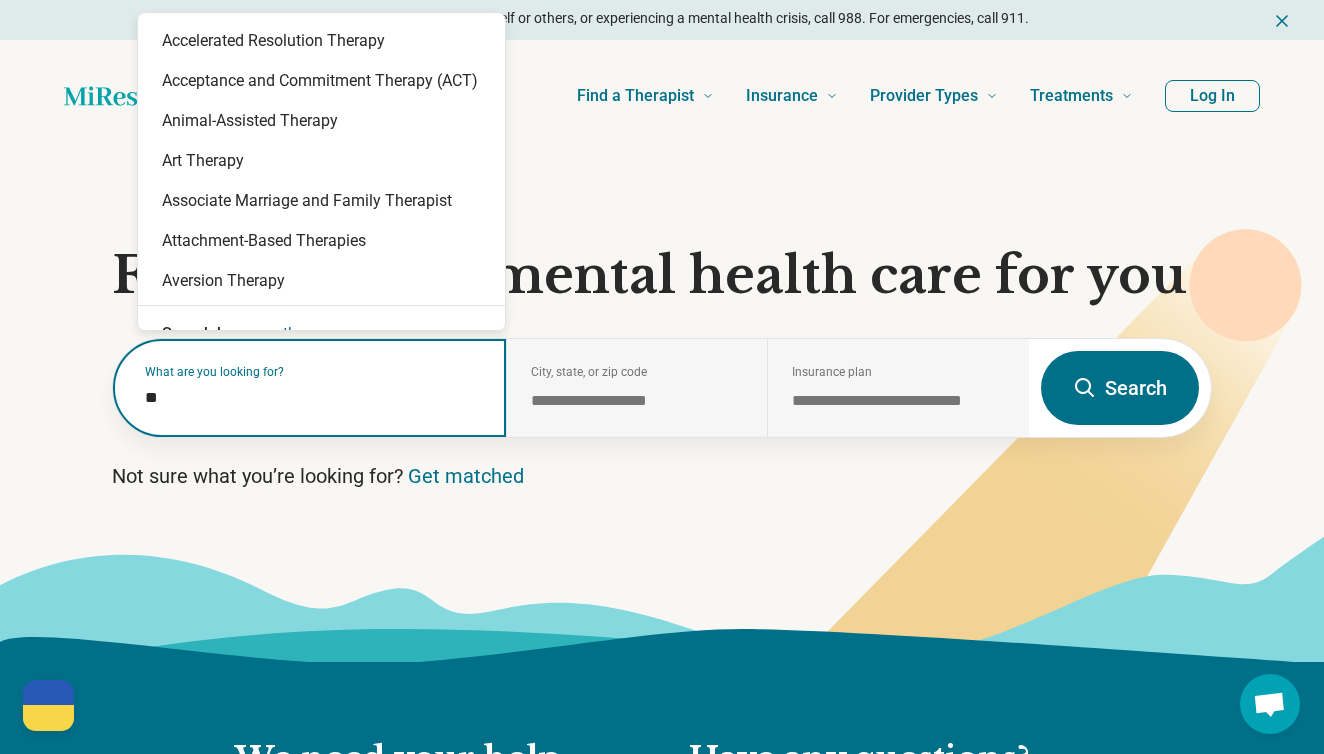 type on "*" 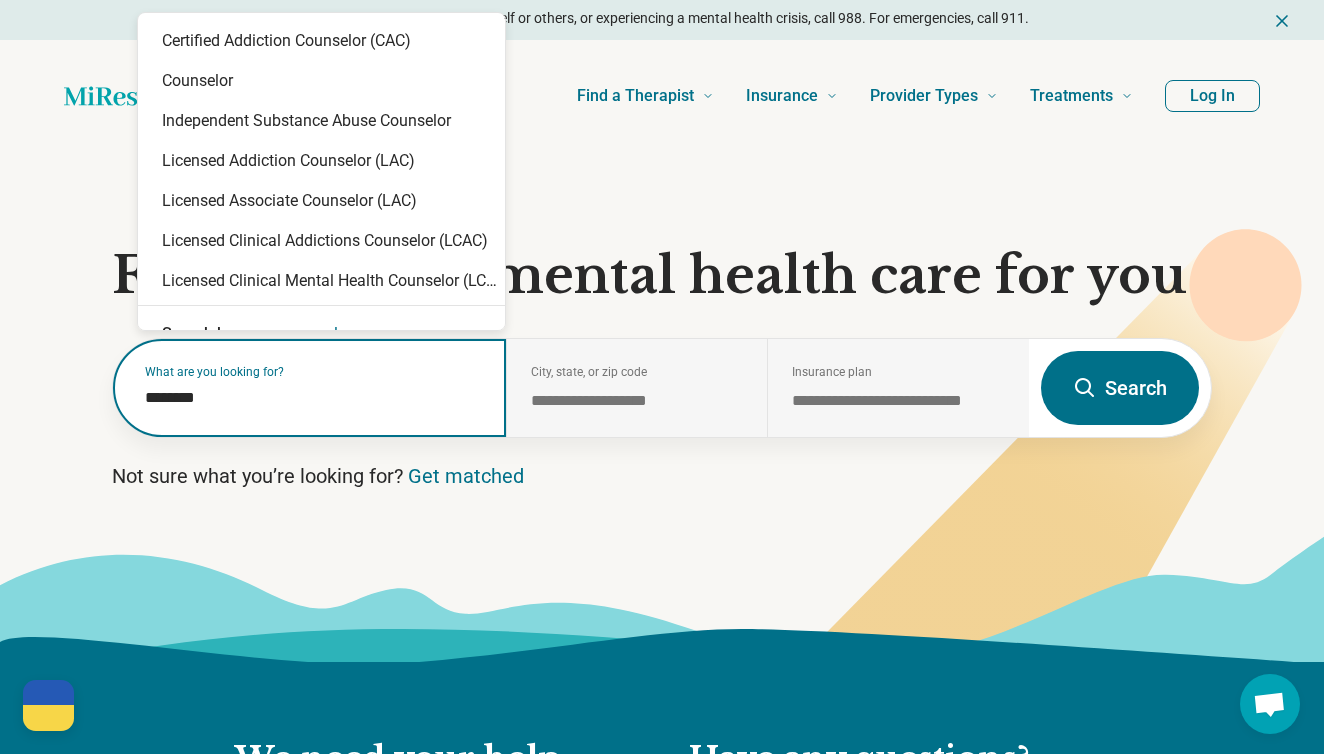 type on "*********" 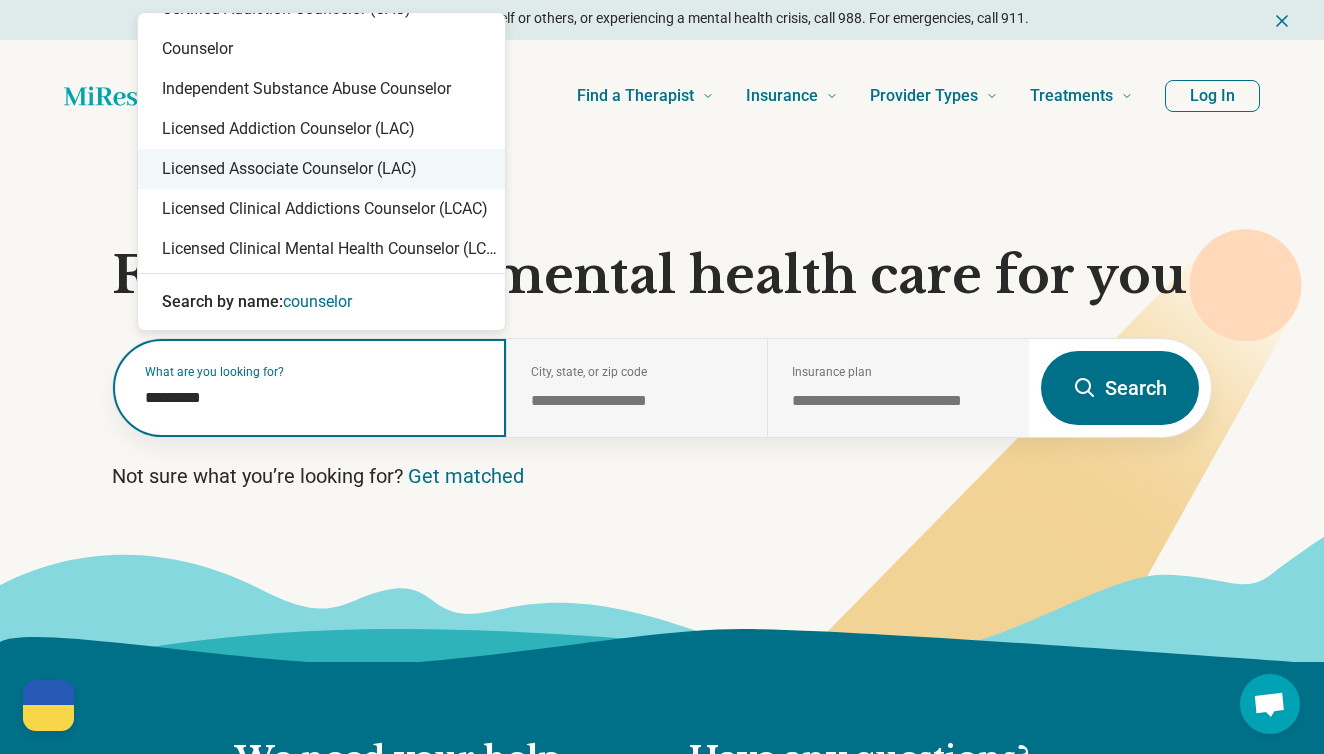 scroll, scrollTop: 32, scrollLeft: 0, axis: vertical 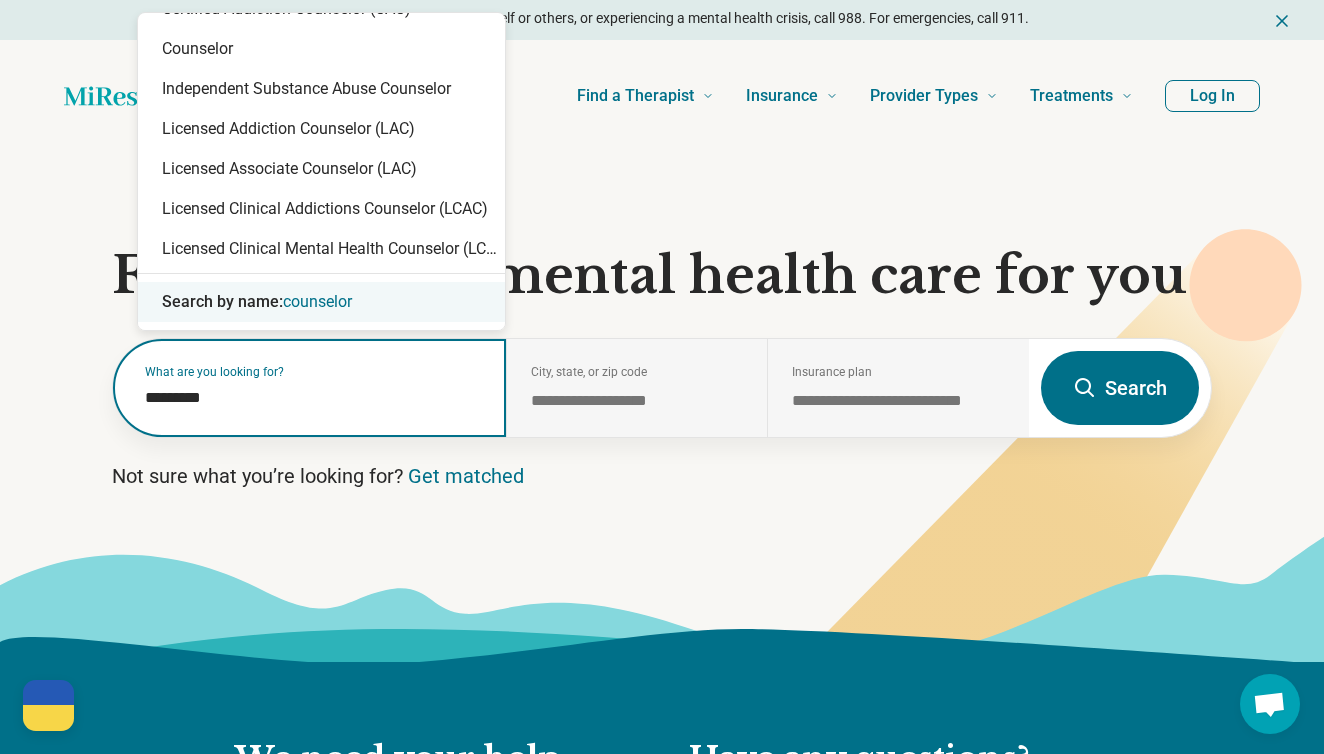 click on "*********" at bounding box center [313, 398] 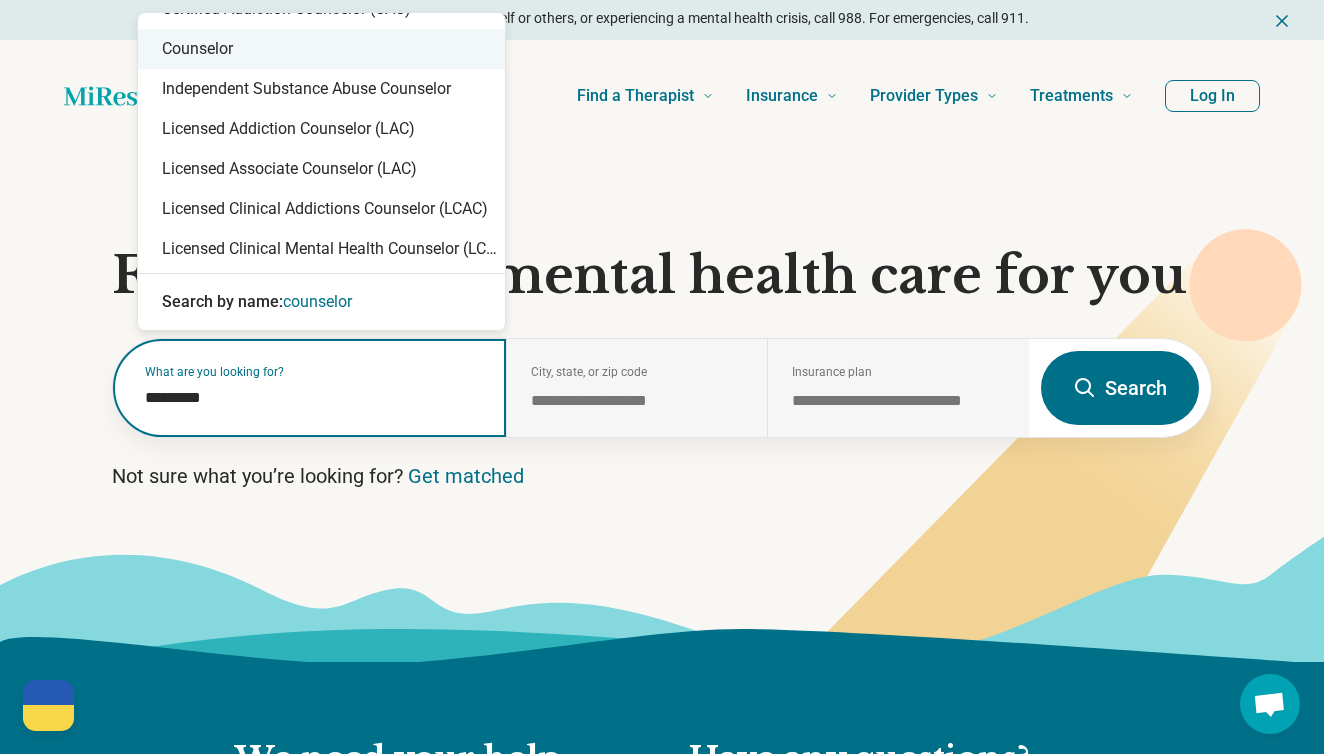 click on "Counselor" at bounding box center (321, 49) 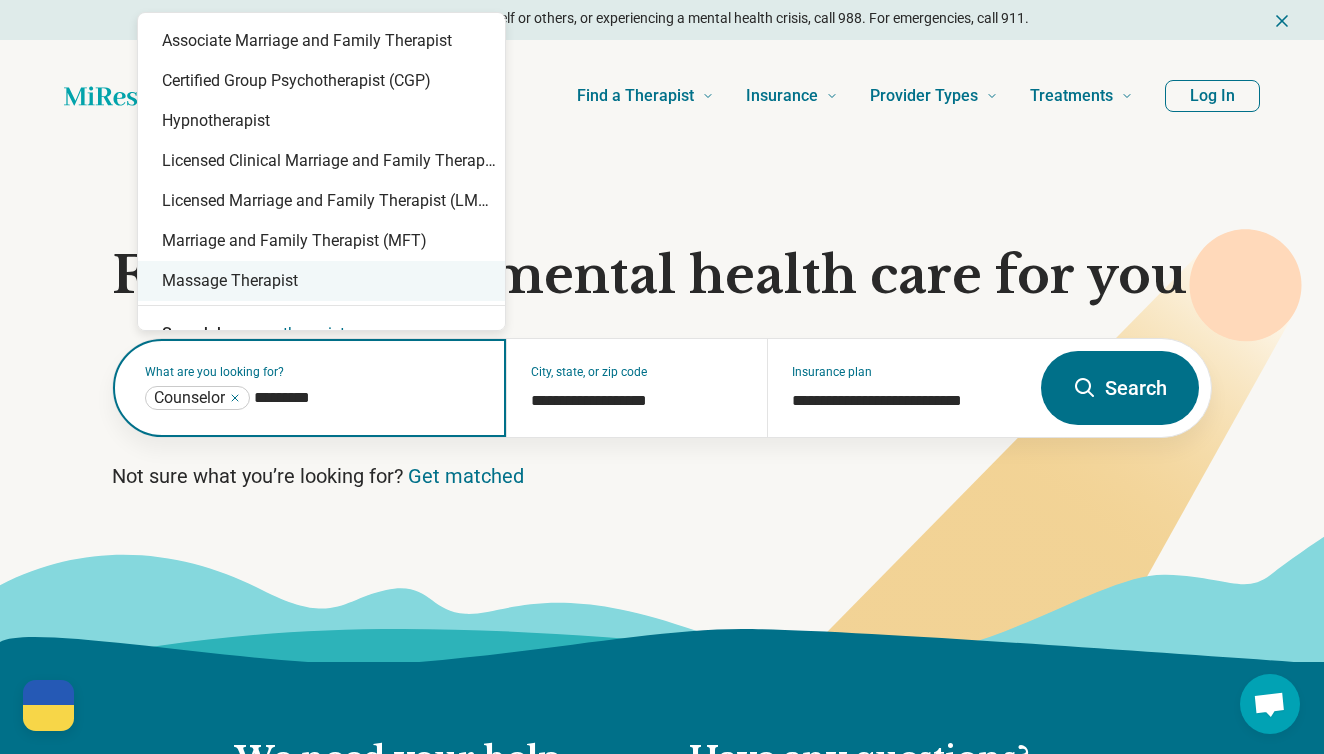 scroll, scrollTop: 0, scrollLeft: 0, axis: both 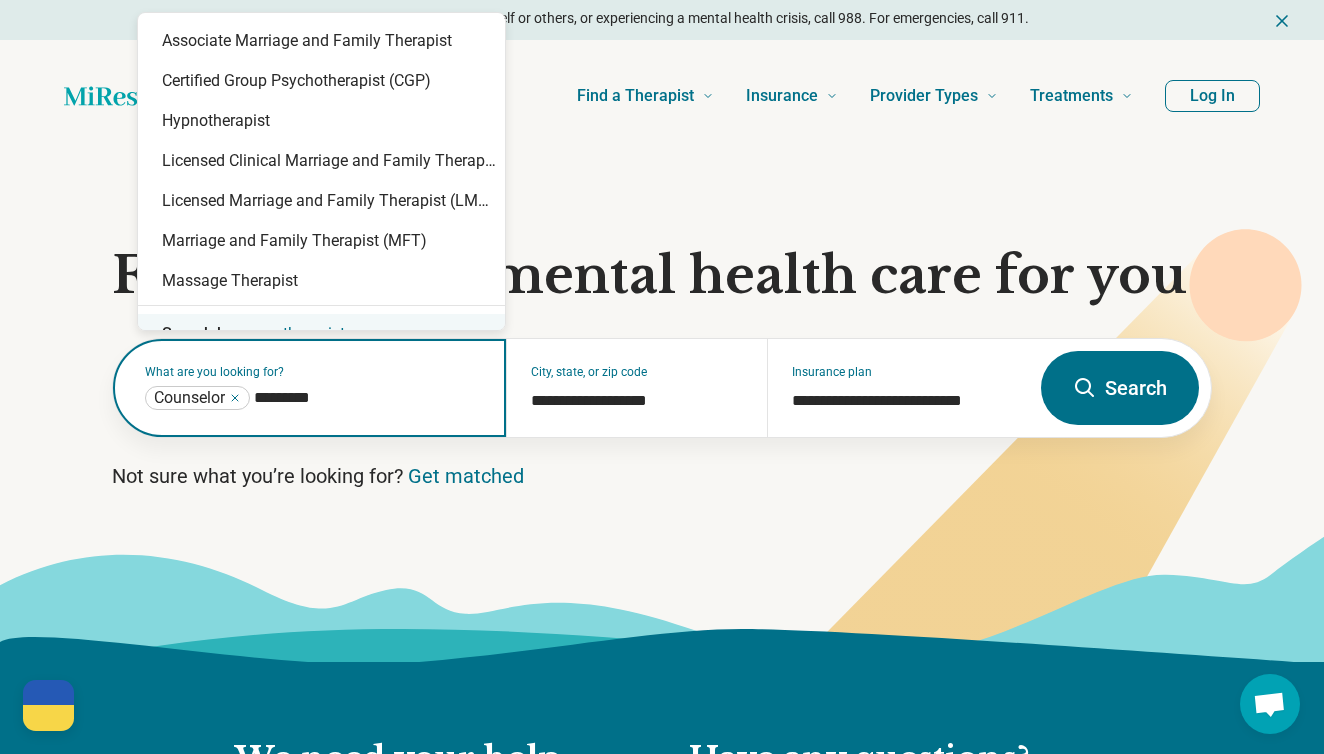 click on "*********" at bounding box center [368, 398] 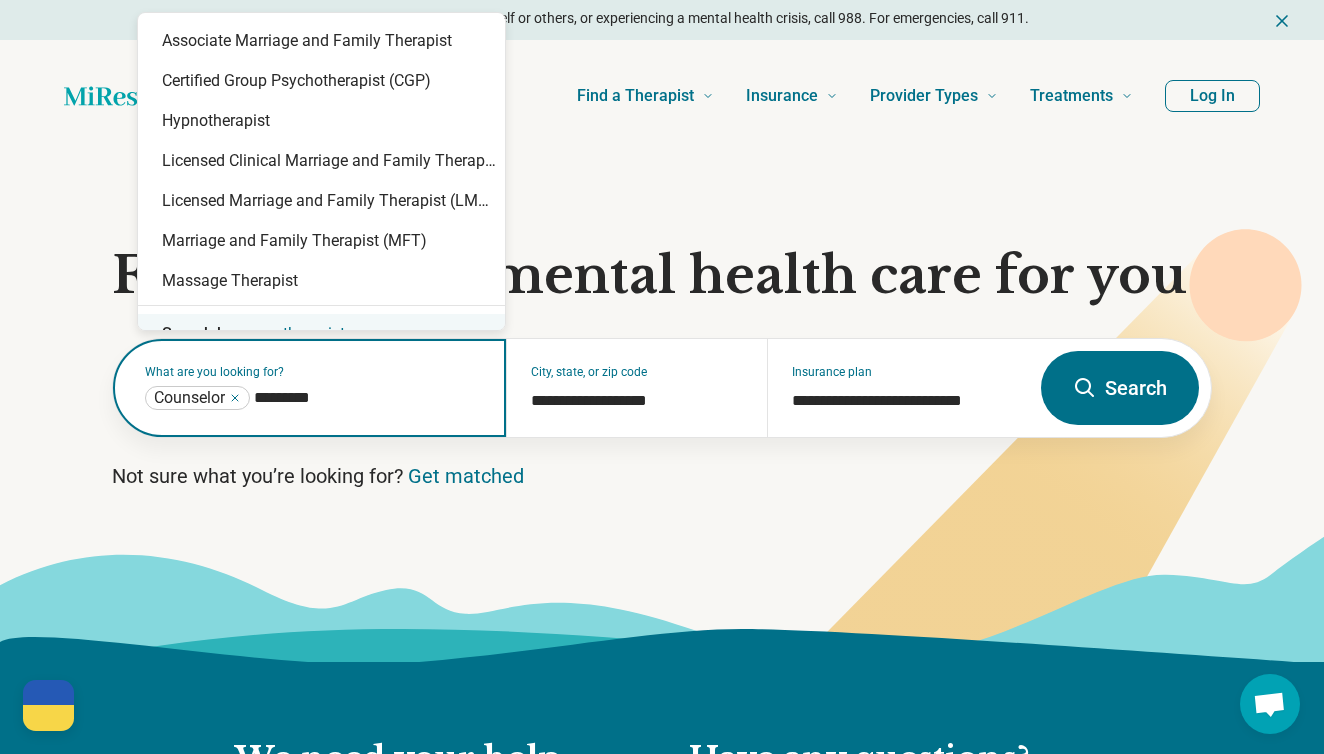 type on "*********" 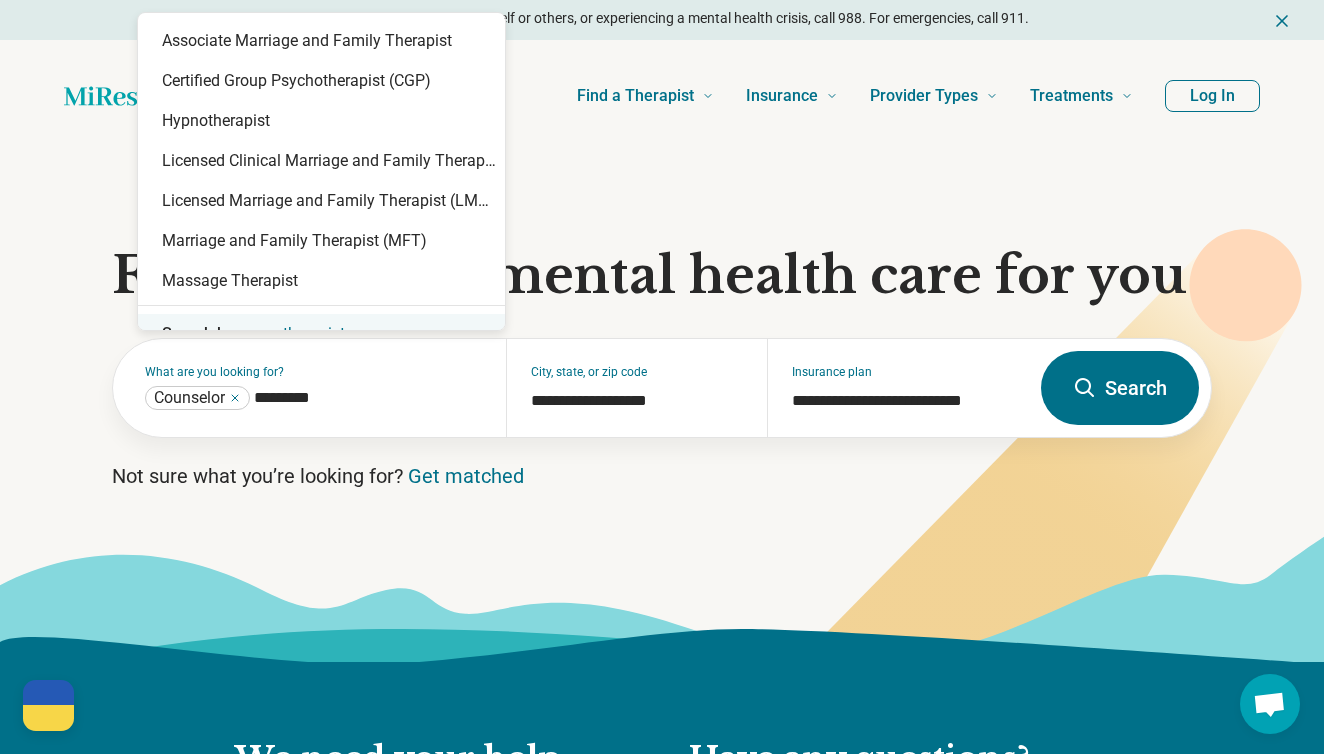 type 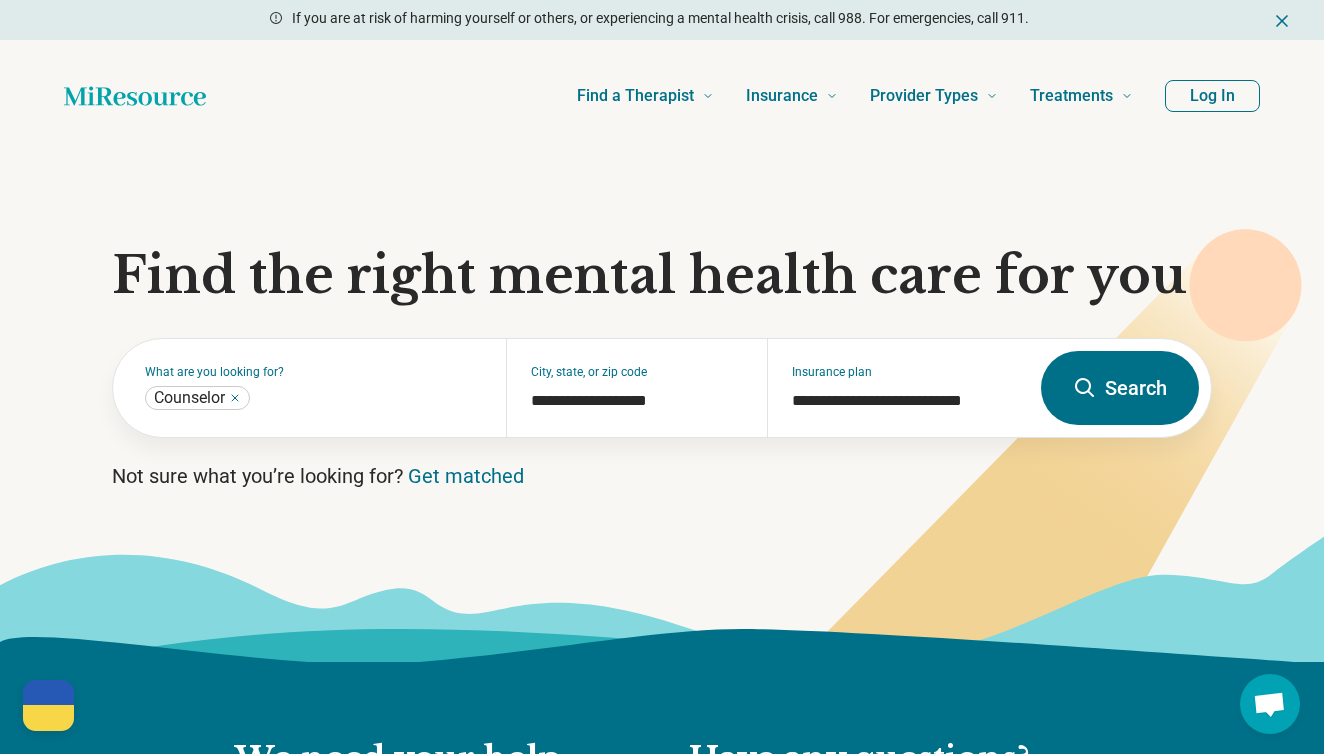 click on "Search" at bounding box center (1120, 388) 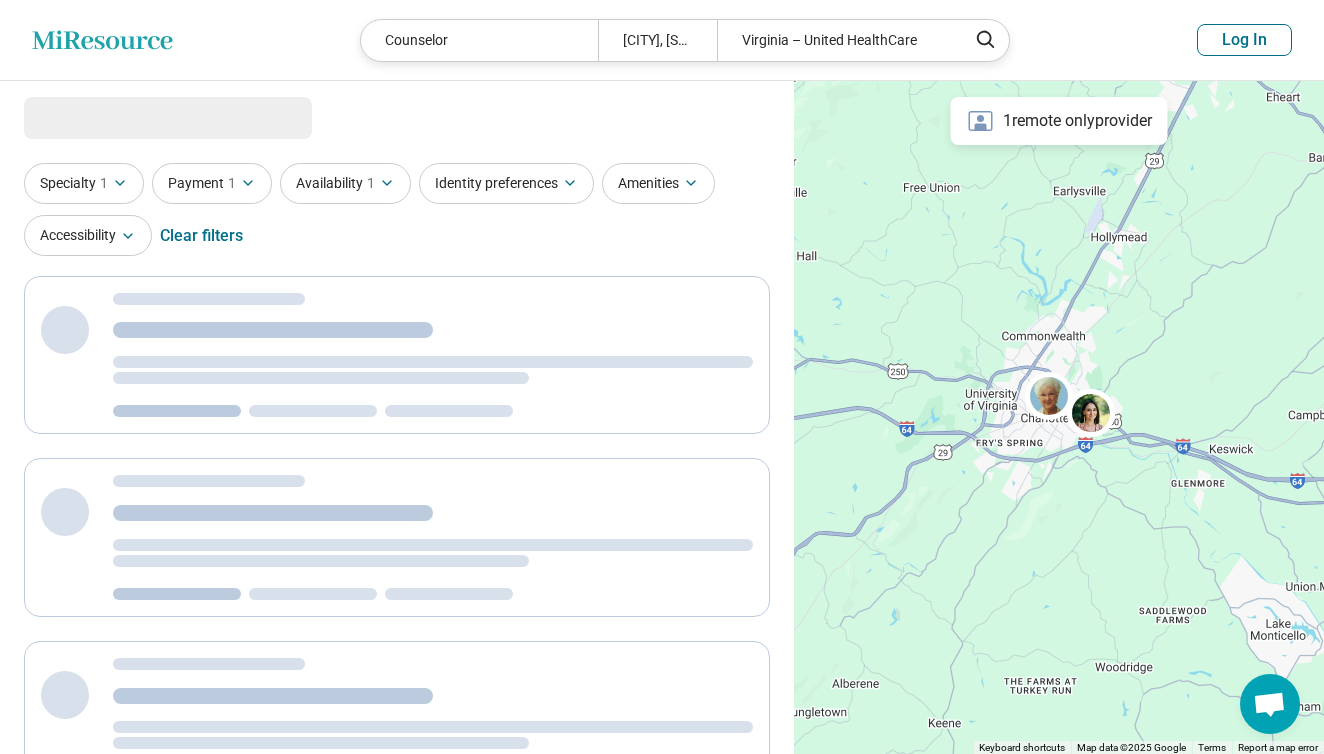 select on "***" 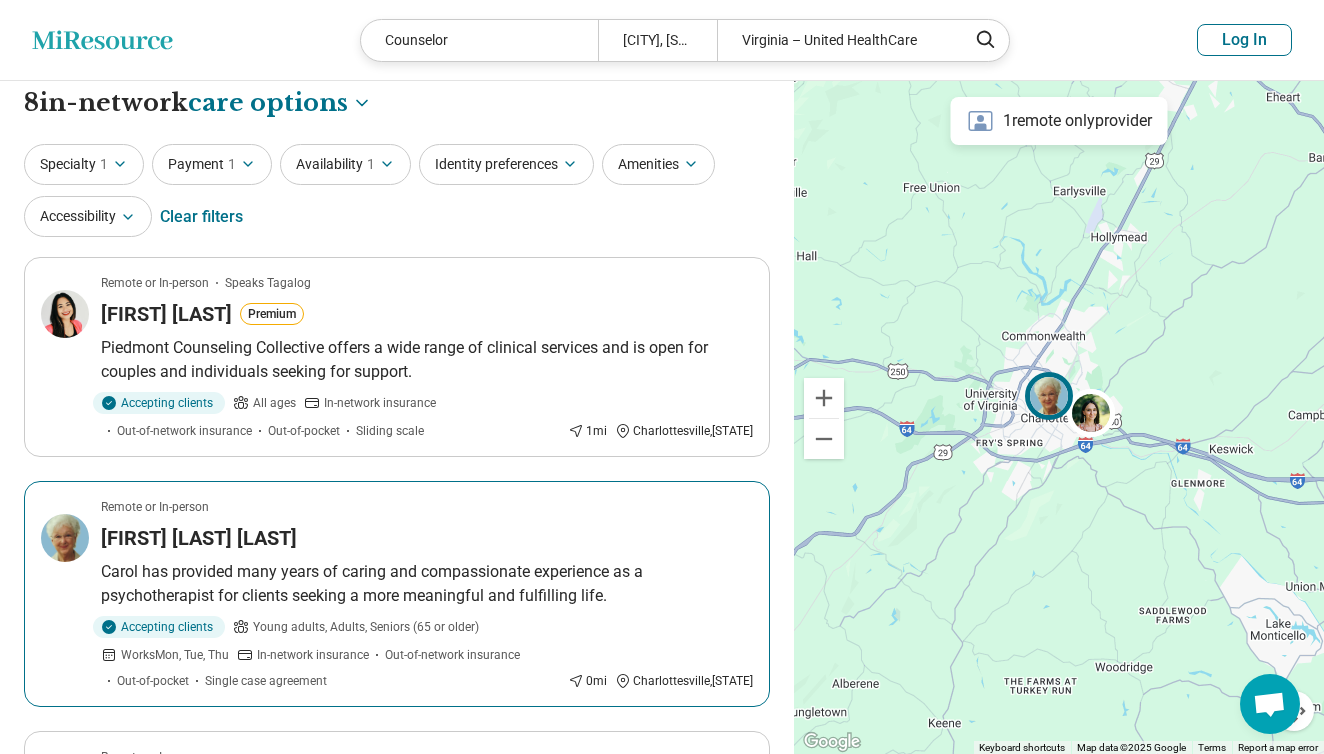 scroll, scrollTop: 10, scrollLeft: 0, axis: vertical 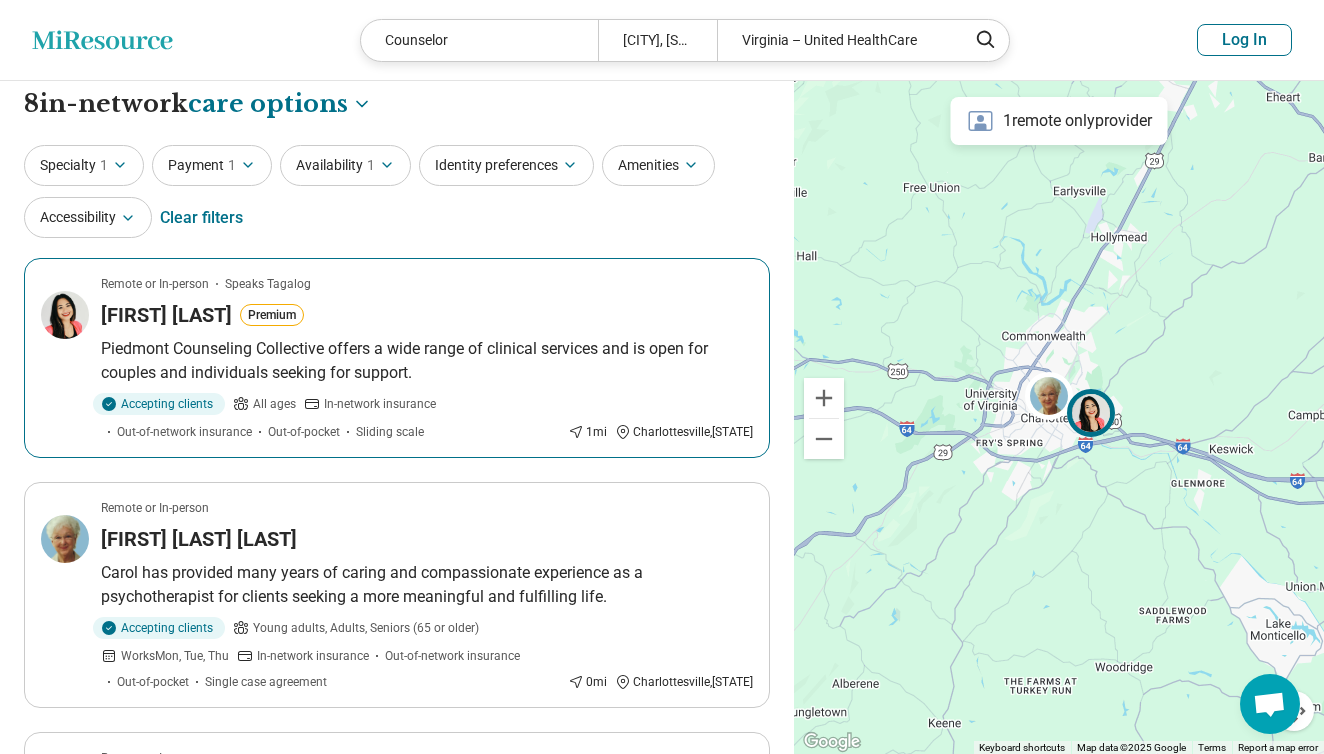 click on "[FIRST] [LAST]" at bounding box center [166, 315] 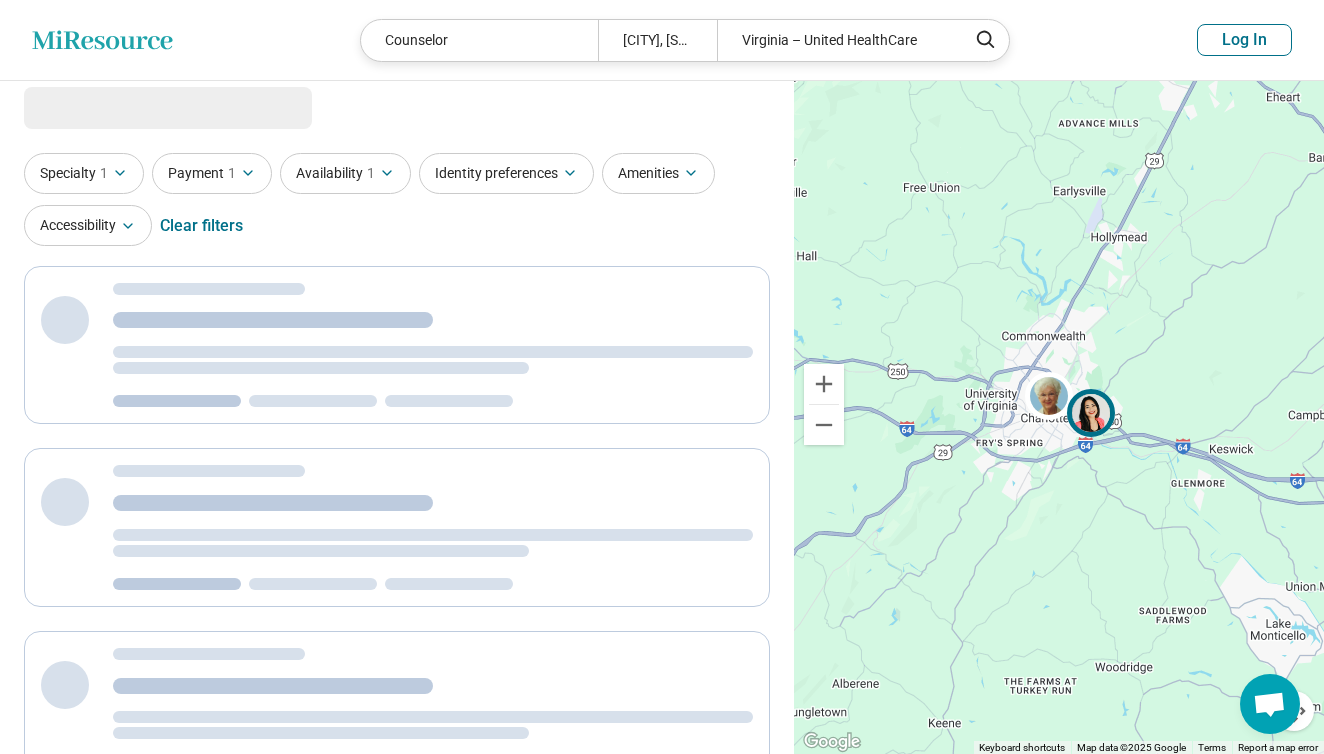 scroll, scrollTop: 0, scrollLeft: 0, axis: both 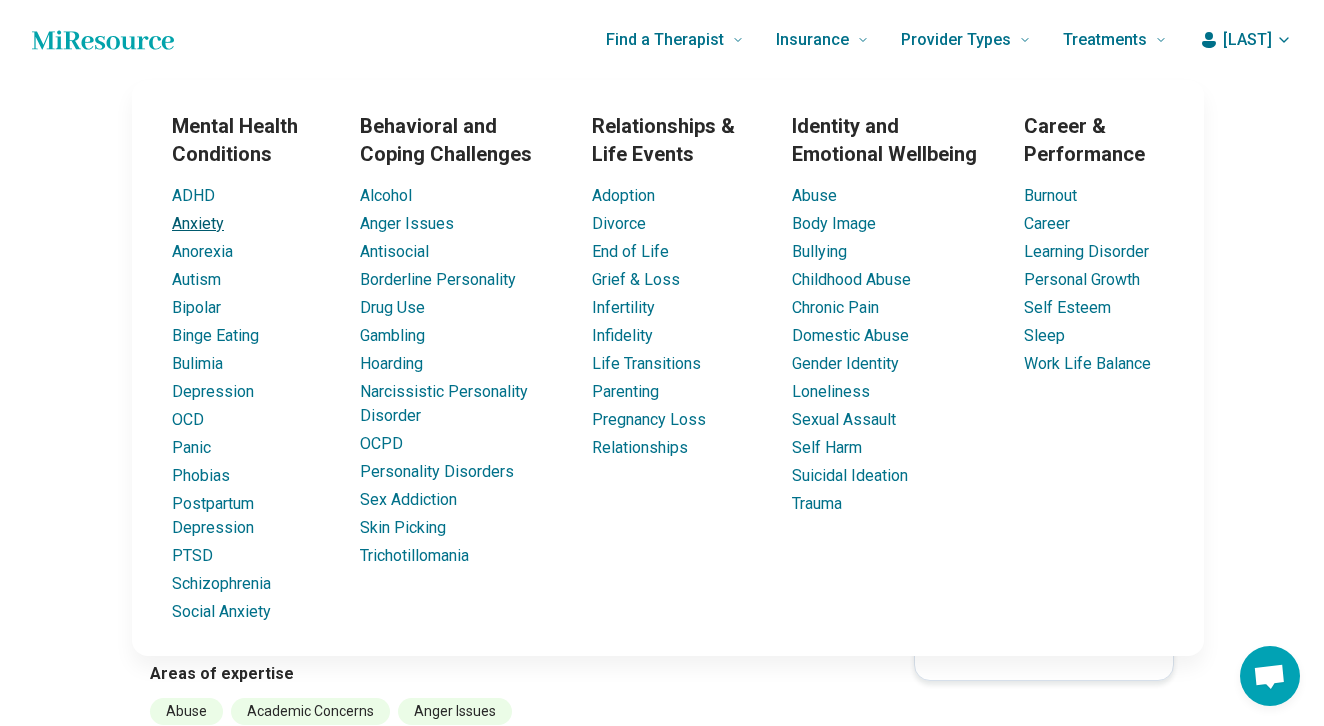 click on "Anxiety" at bounding box center (198, 223) 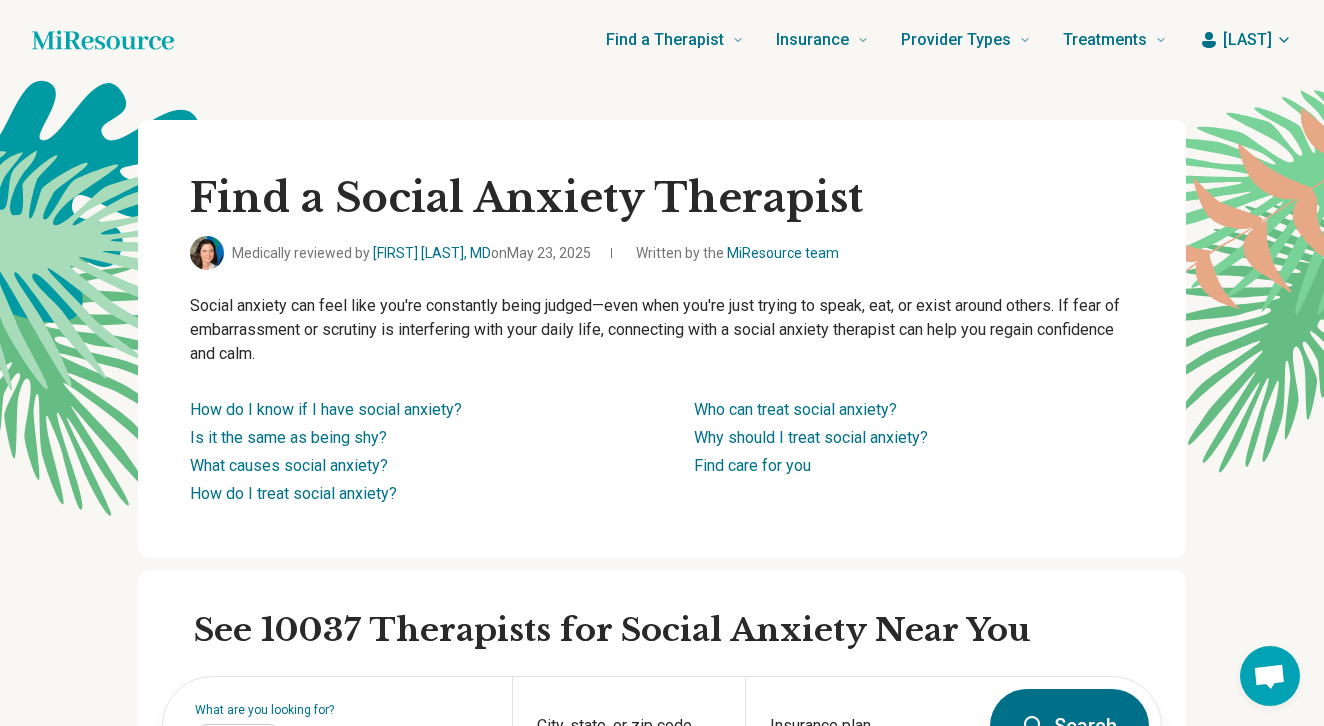 scroll, scrollTop: 0, scrollLeft: 0, axis: both 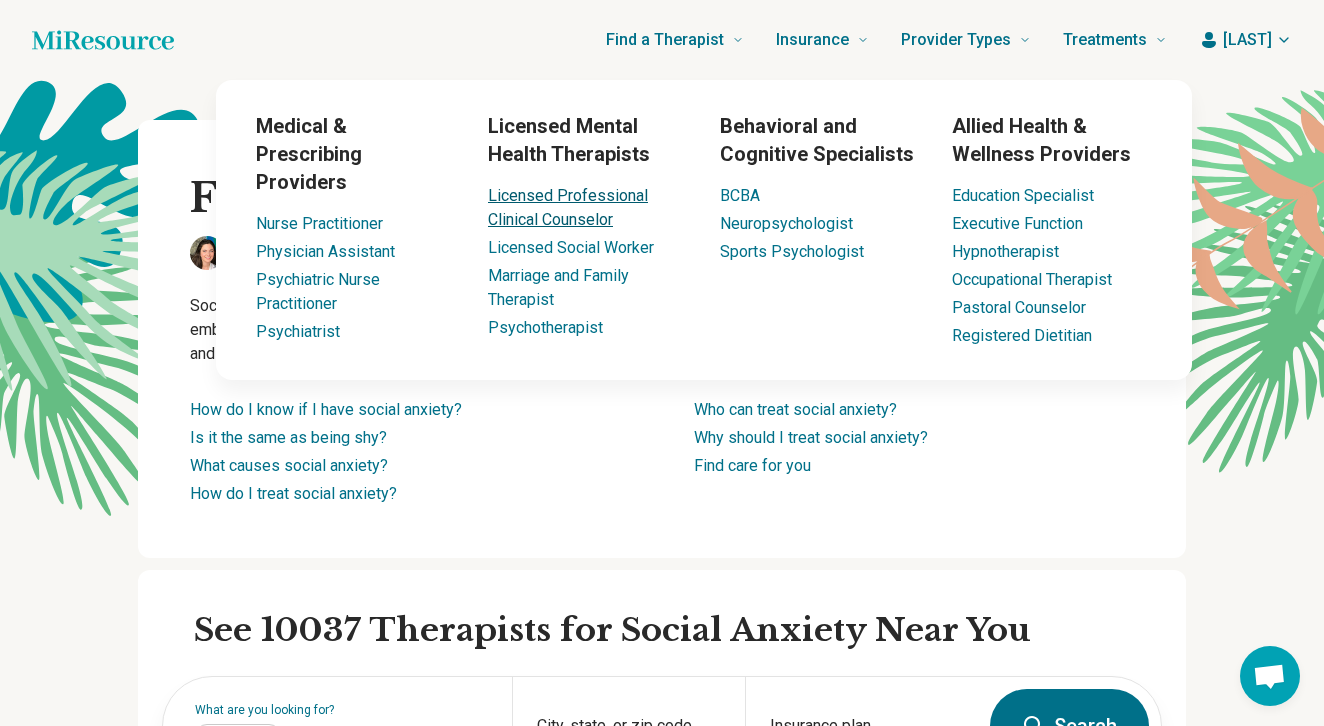 click on "Licensed Professional Clinical Counselor" at bounding box center [568, 207] 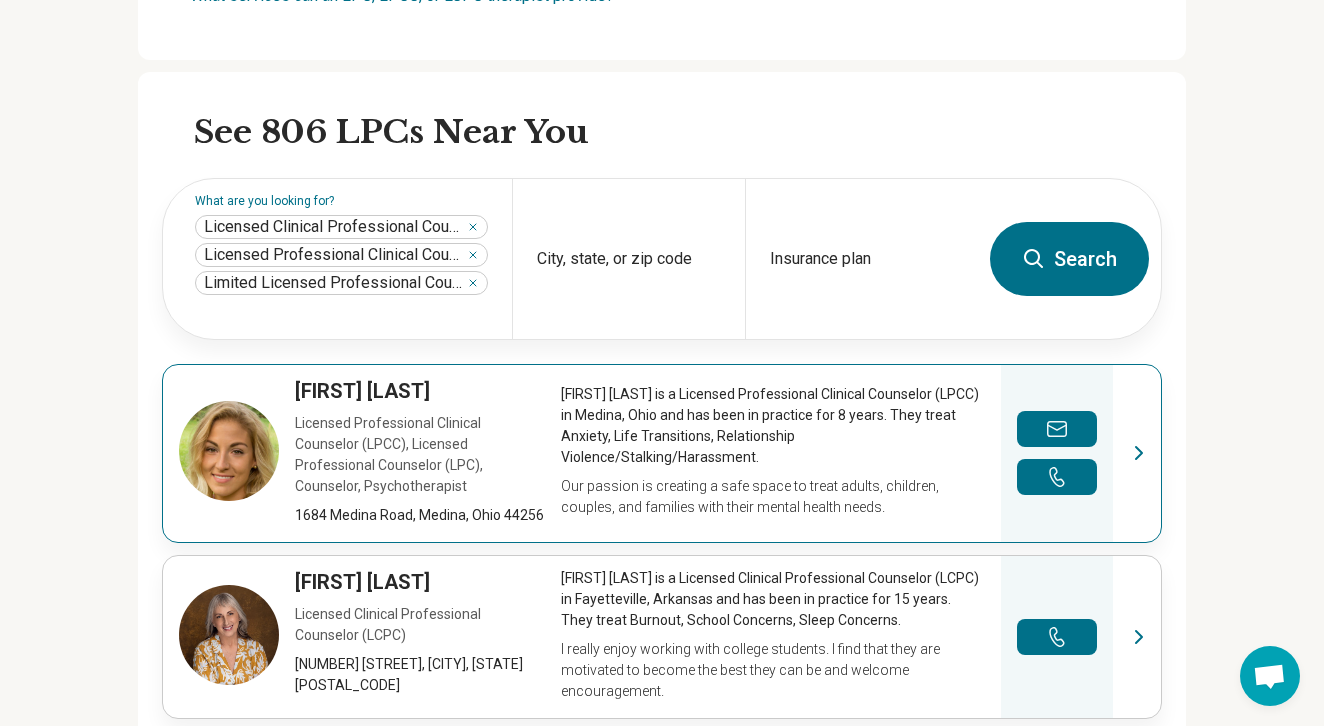 scroll, scrollTop: 550, scrollLeft: 0, axis: vertical 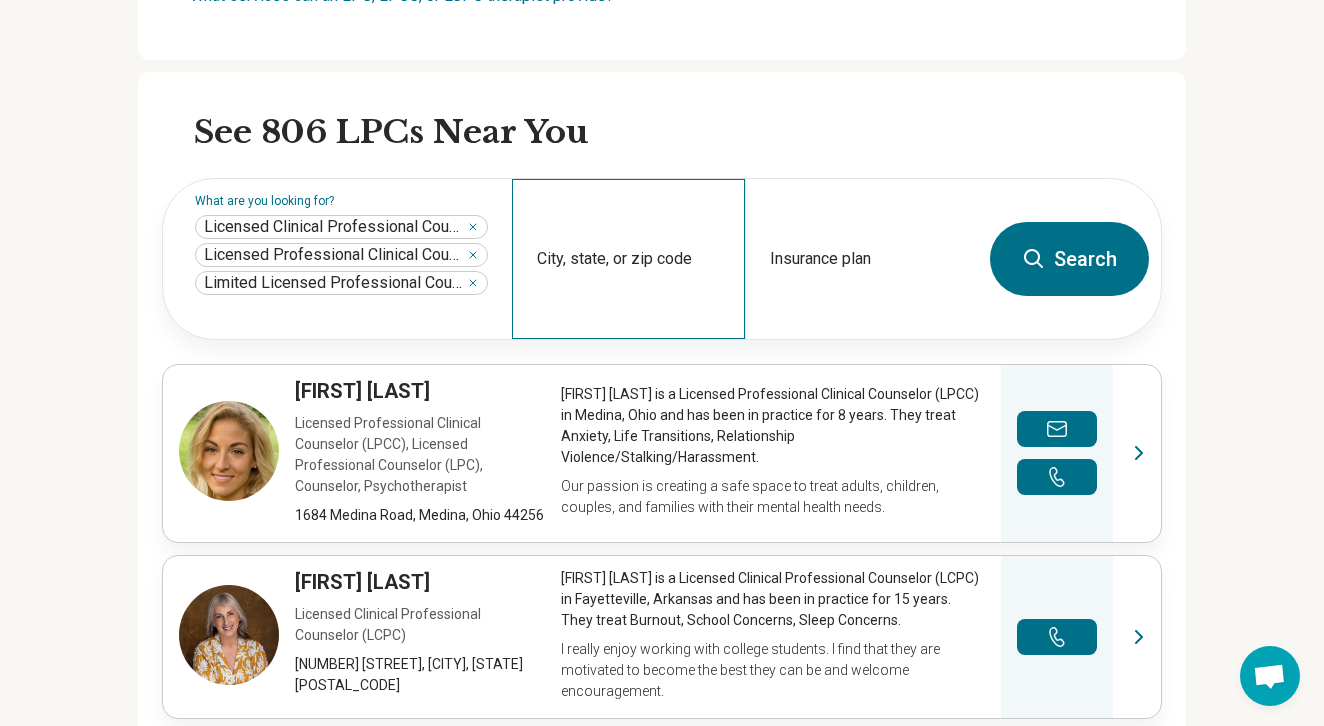 click on "City, state, or zip code" at bounding box center [628, 259] 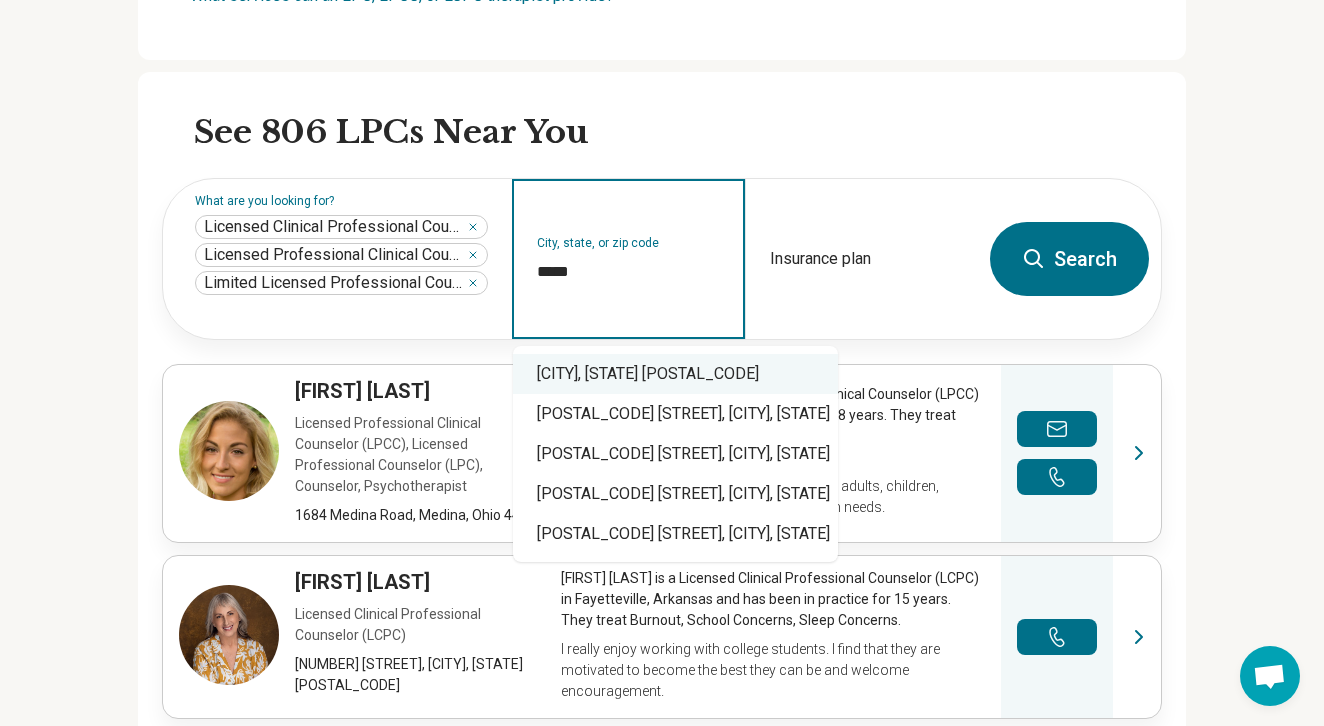click on "[CITY], [STATE] [POSTAL_CODE]" at bounding box center (675, 374) 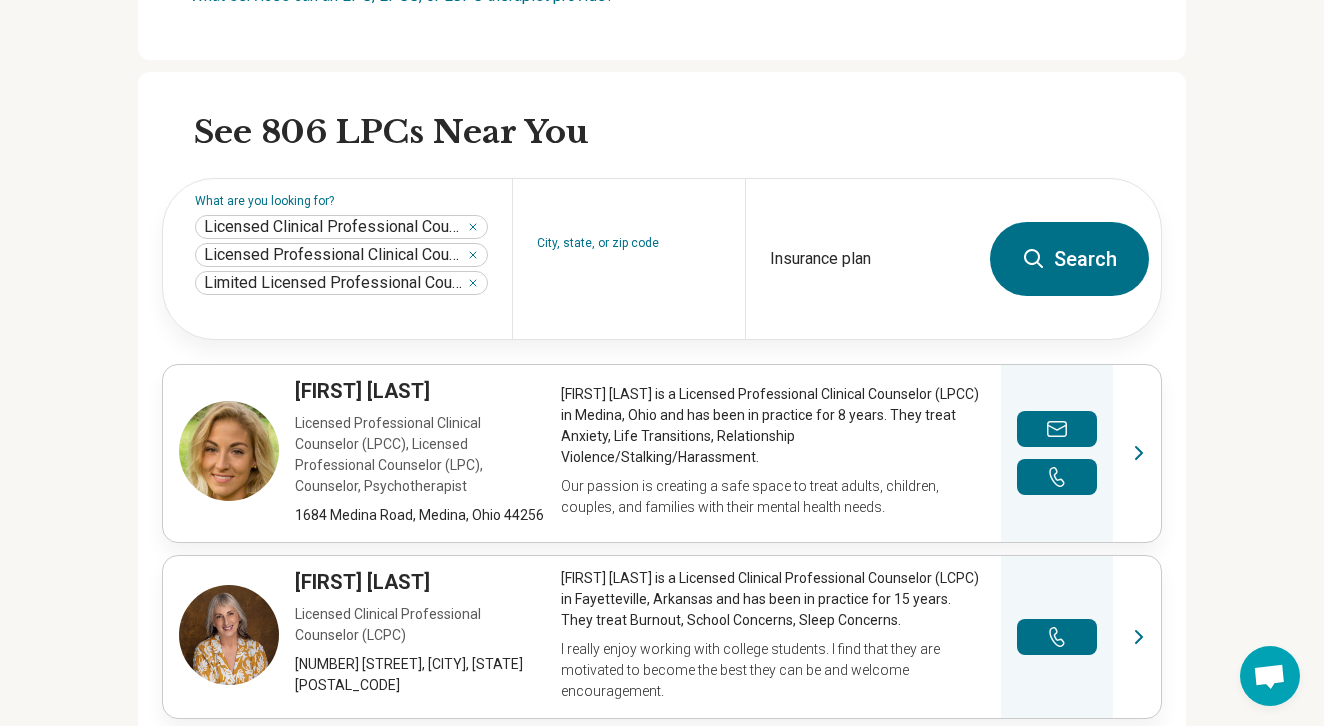 click on "Search" at bounding box center [1069, 259] 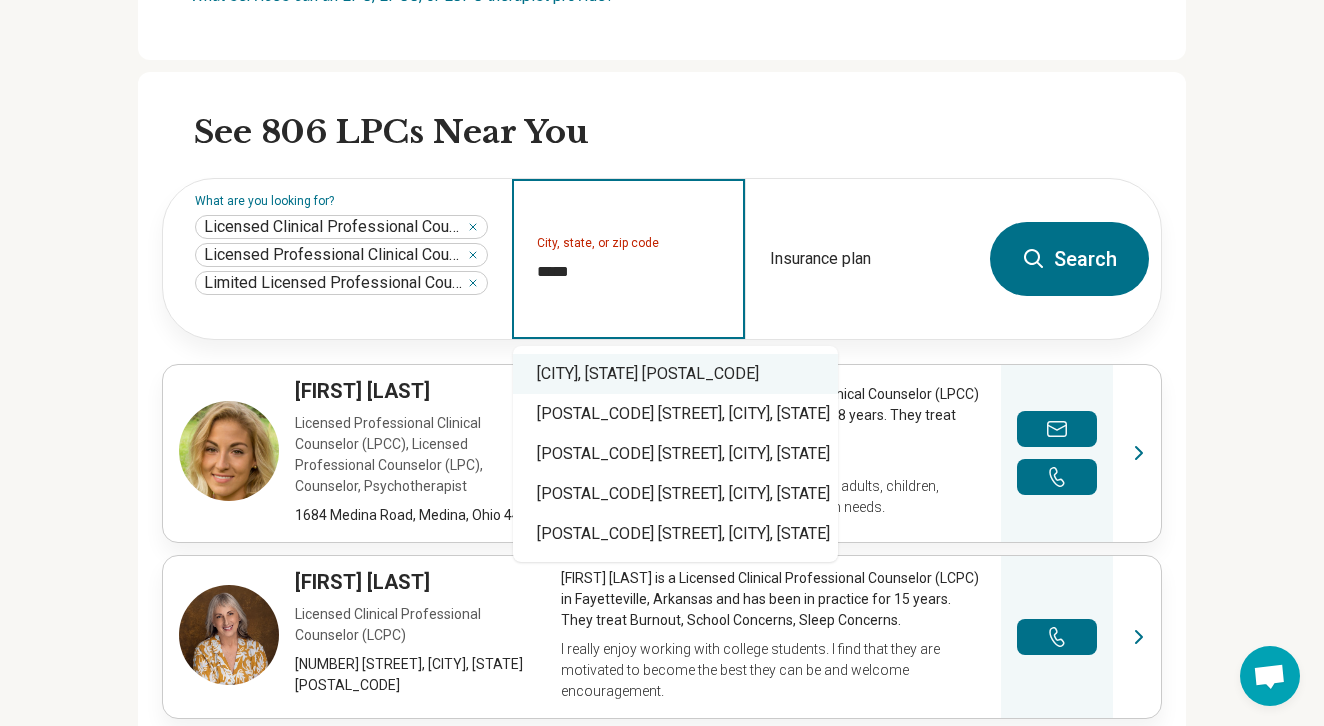 click on "[CITY], [STATE] [POSTAL_CODE]" at bounding box center (675, 374) 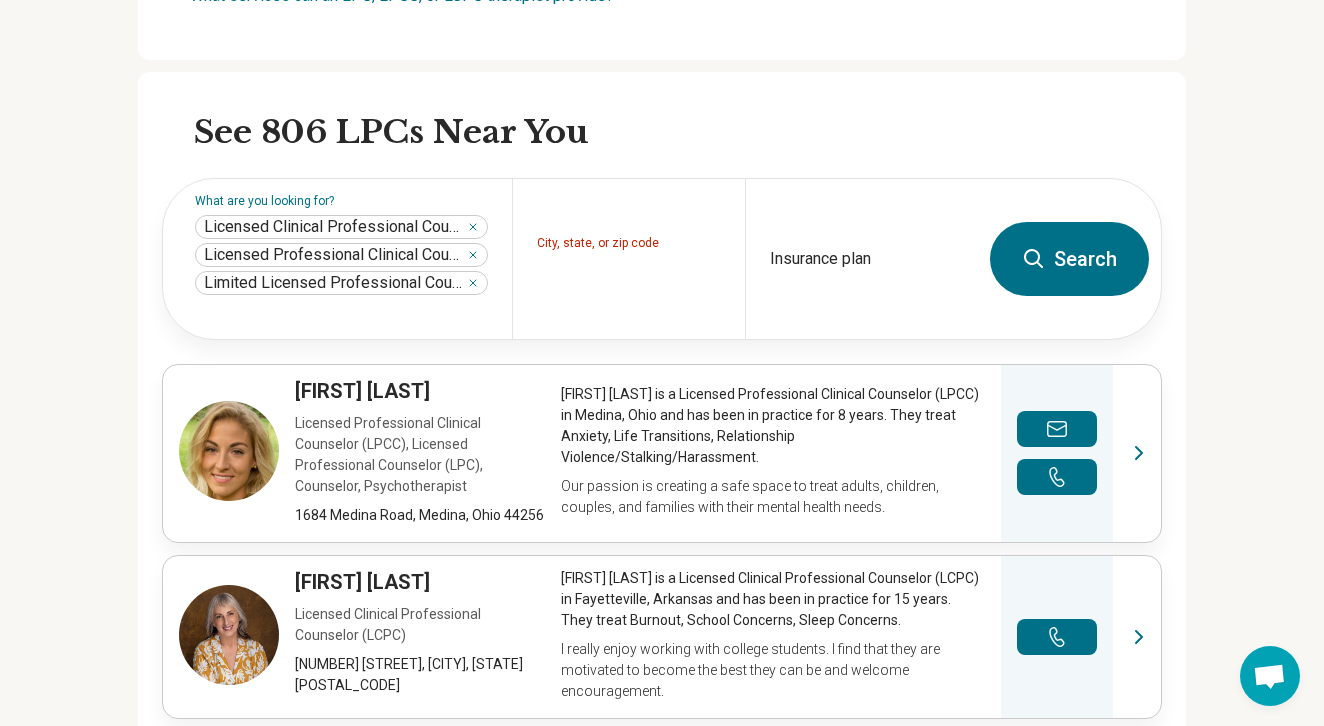 click on "Search" at bounding box center [1069, 259] 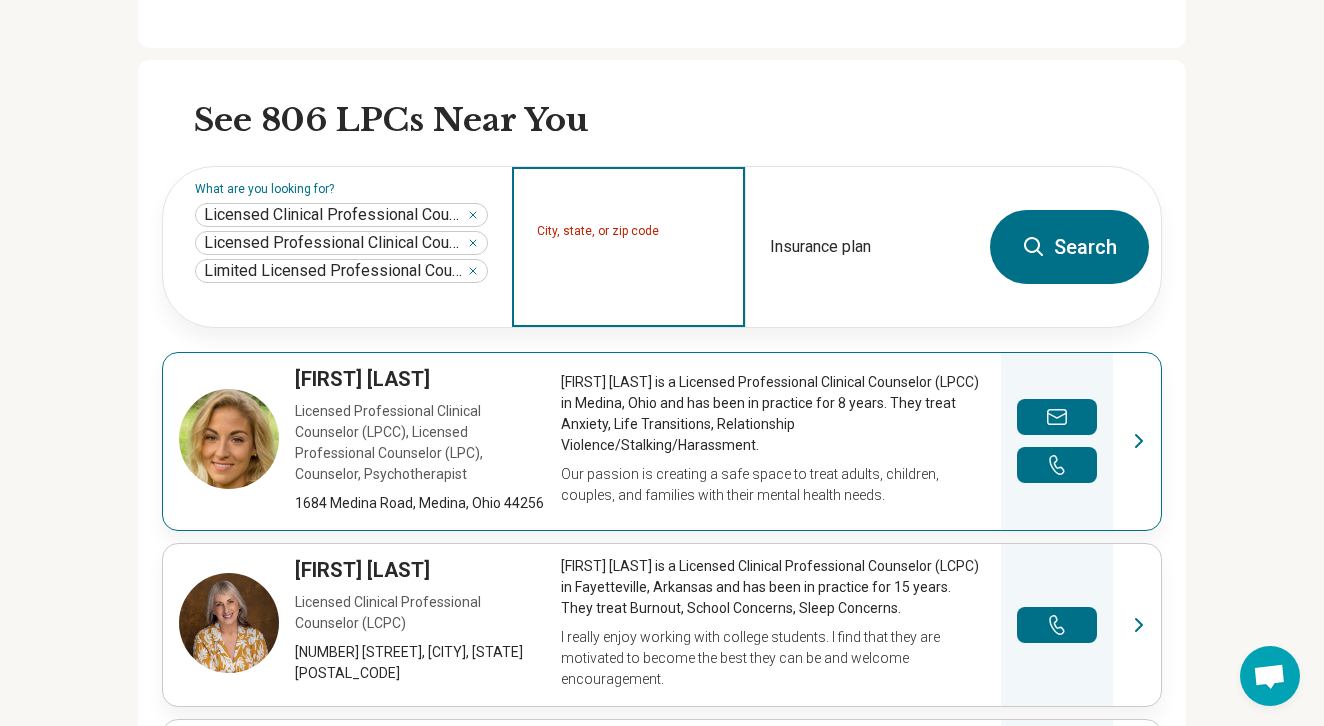 scroll, scrollTop: 557, scrollLeft: 0, axis: vertical 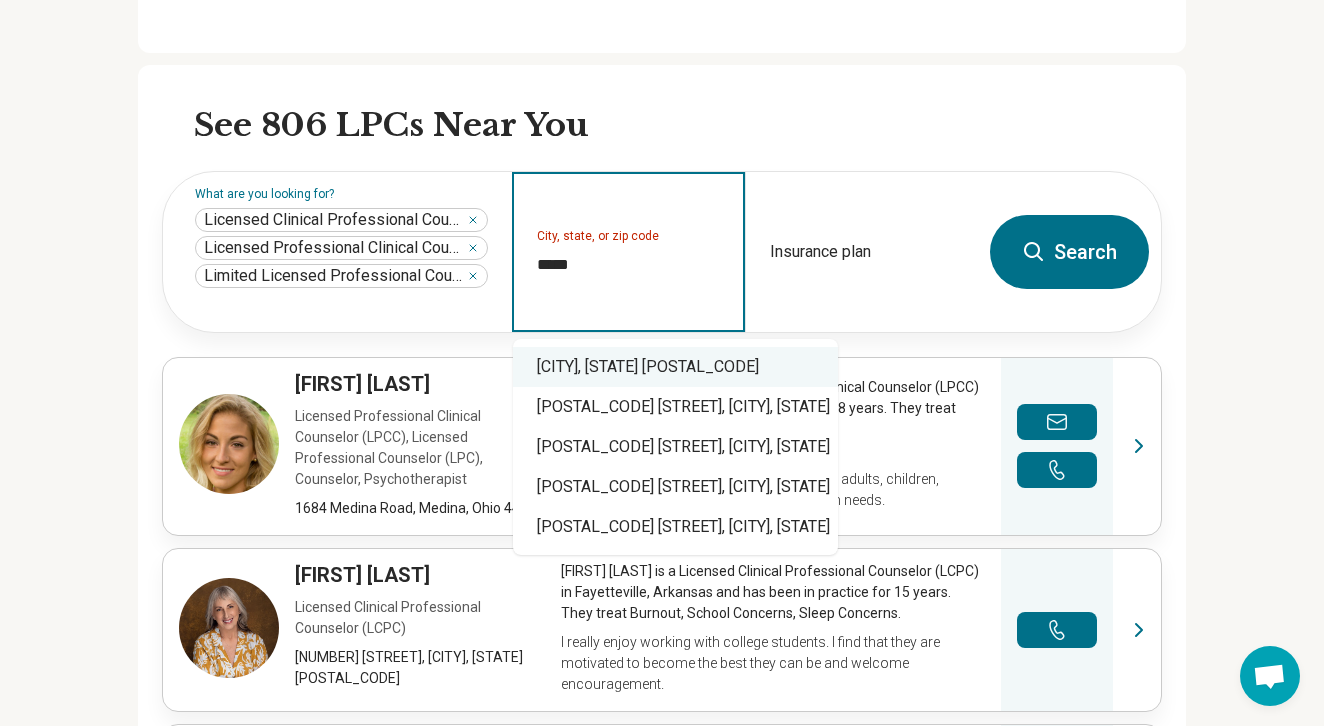 click on "[CITY], [STATE] [POSTAL_CODE]" at bounding box center (675, 367) 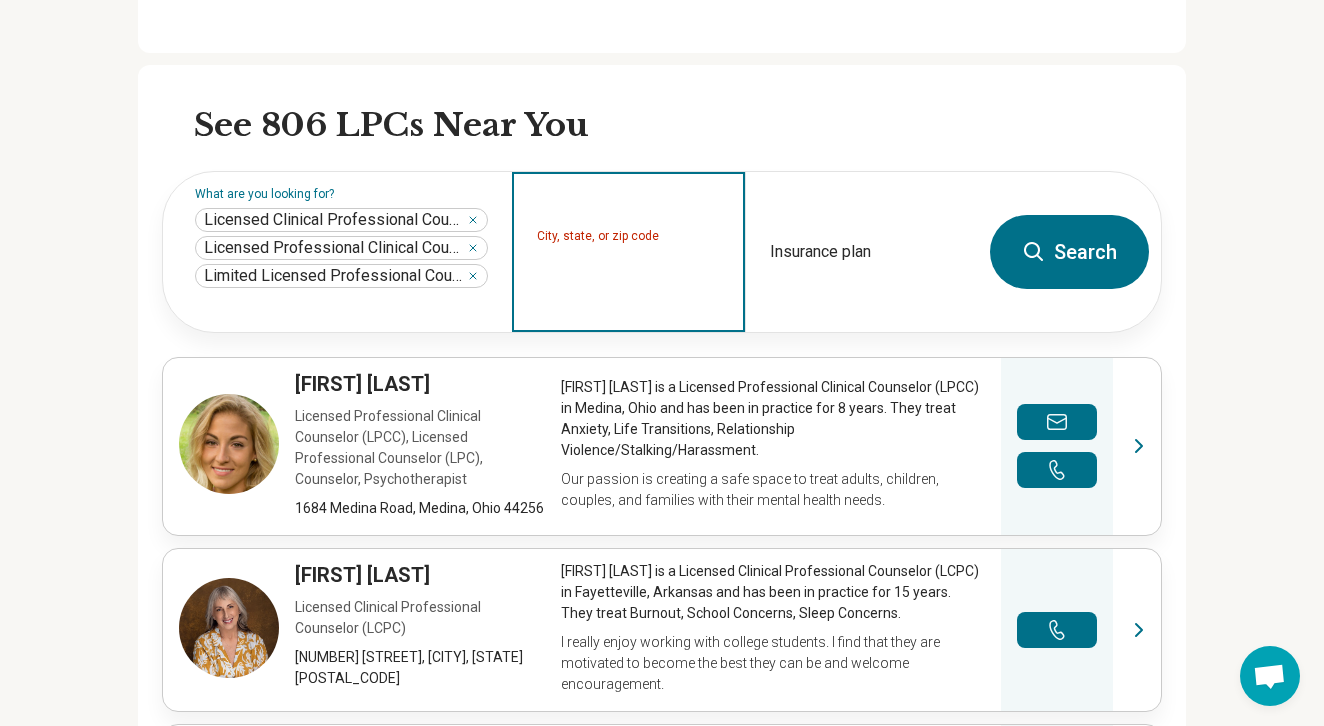 click on "City, state, or zip code" at bounding box center [629, 265] 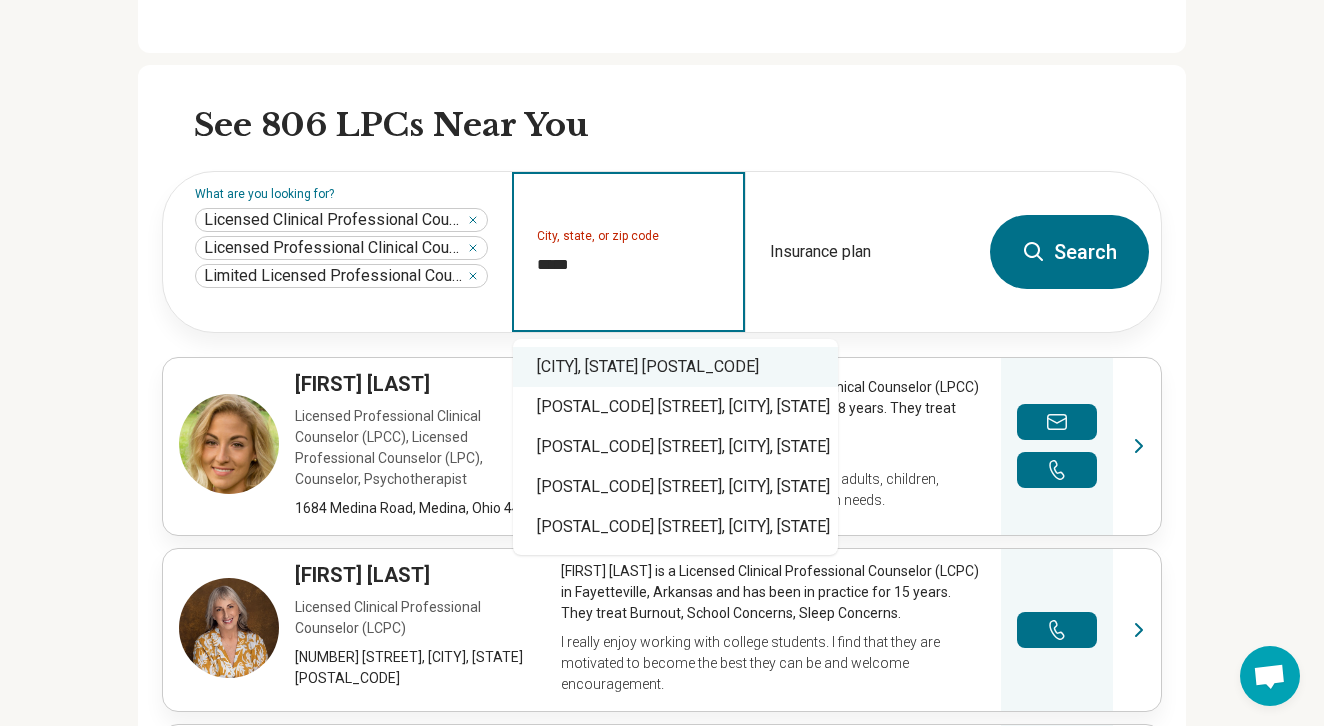 click on "[CITY], [STATE] [POSTAL_CODE]" at bounding box center [675, 367] 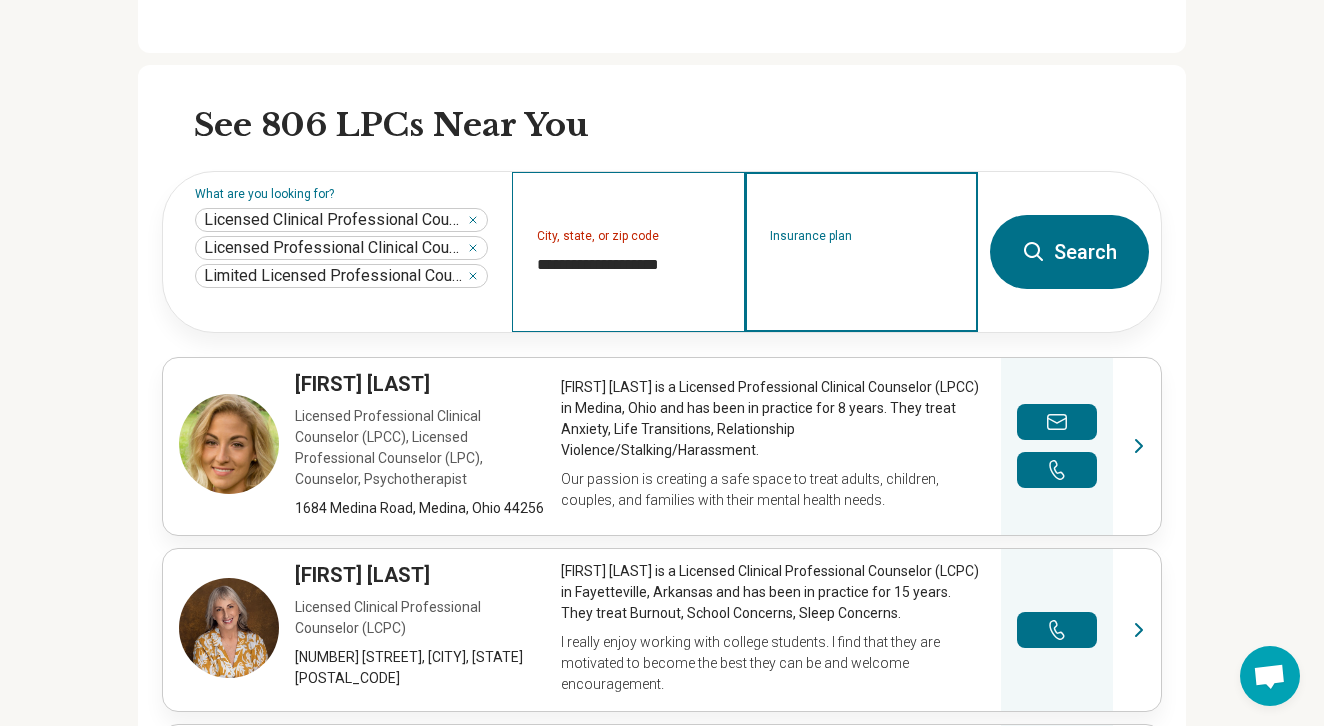 type 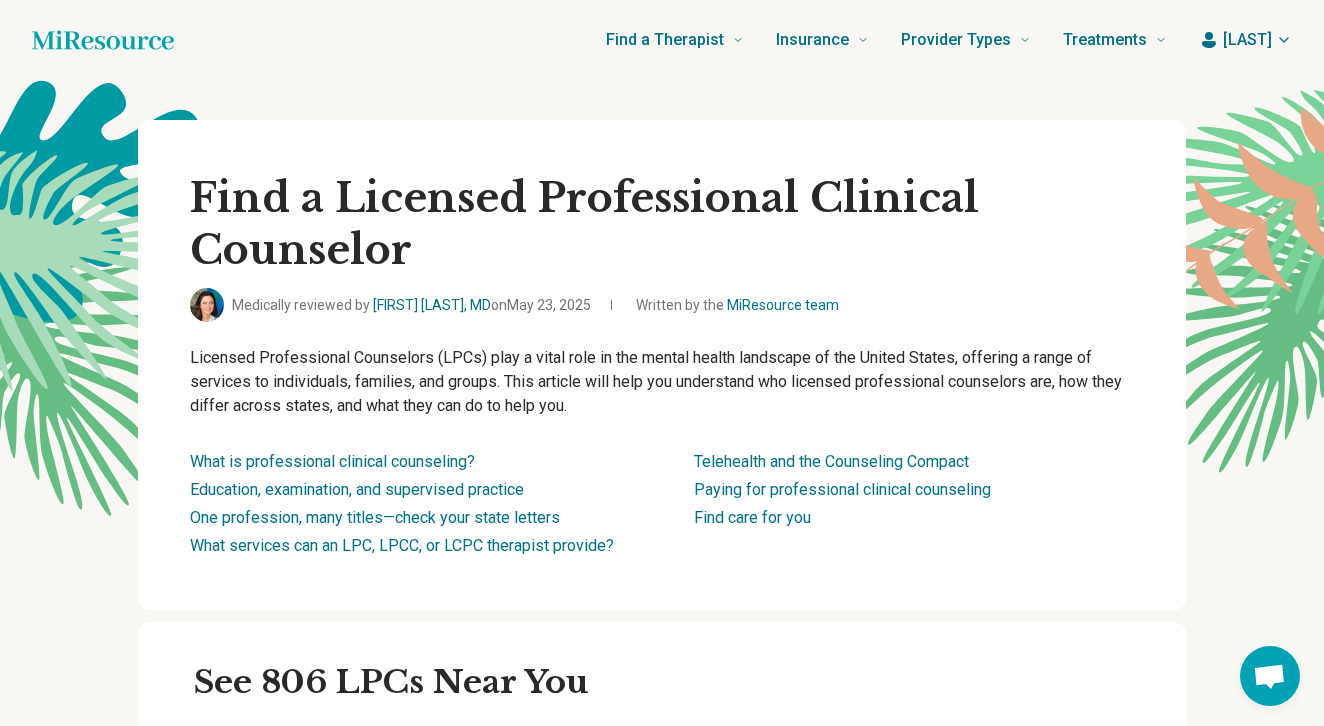 scroll, scrollTop: 0, scrollLeft: 0, axis: both 